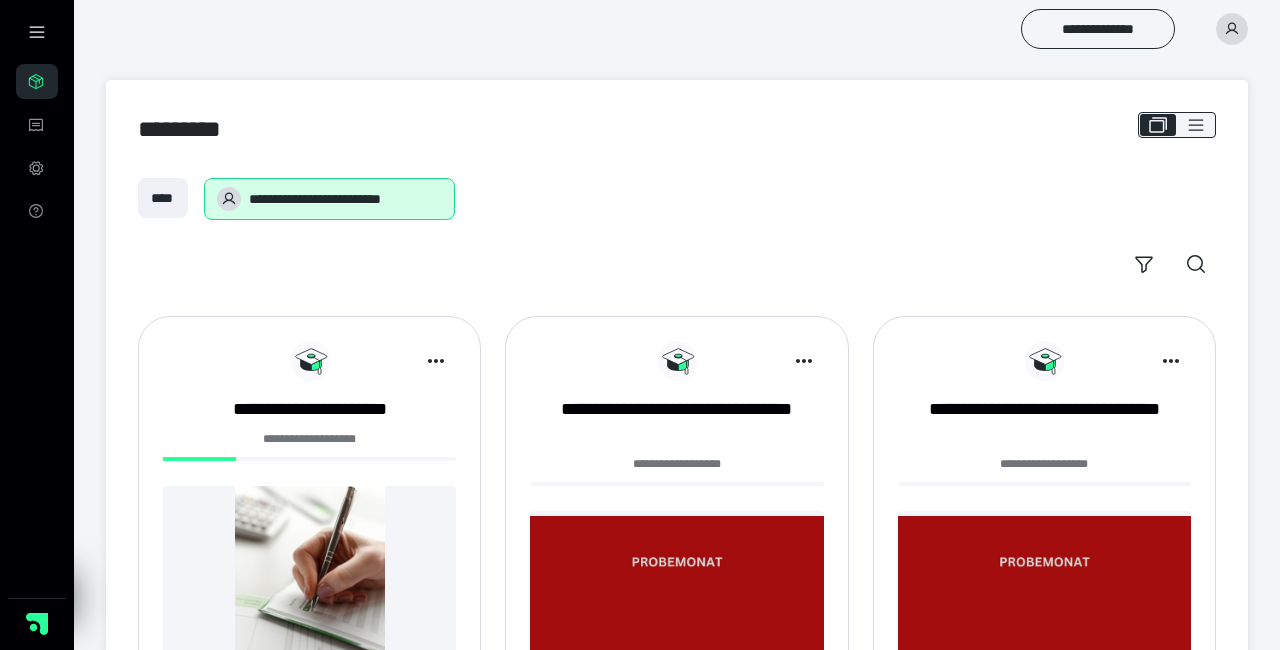 scroll, scrollTop: 0, scrollLeft: 0, axis: both 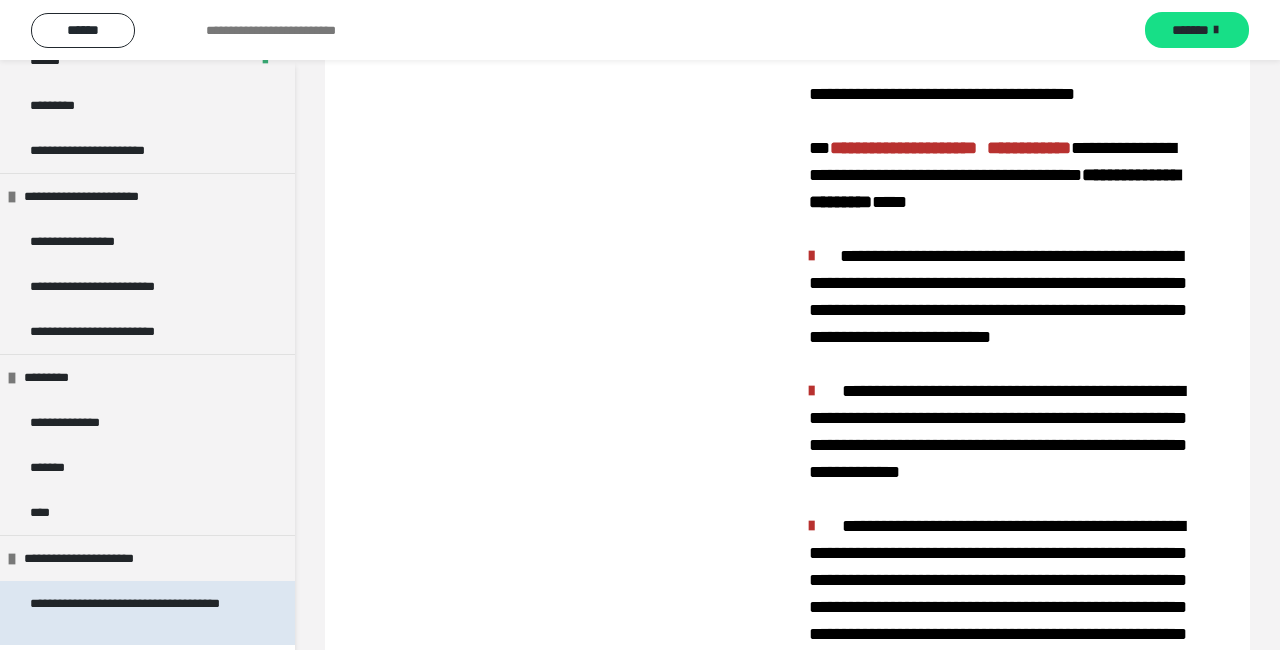 click on "**********" at bounding box center [139, 613] 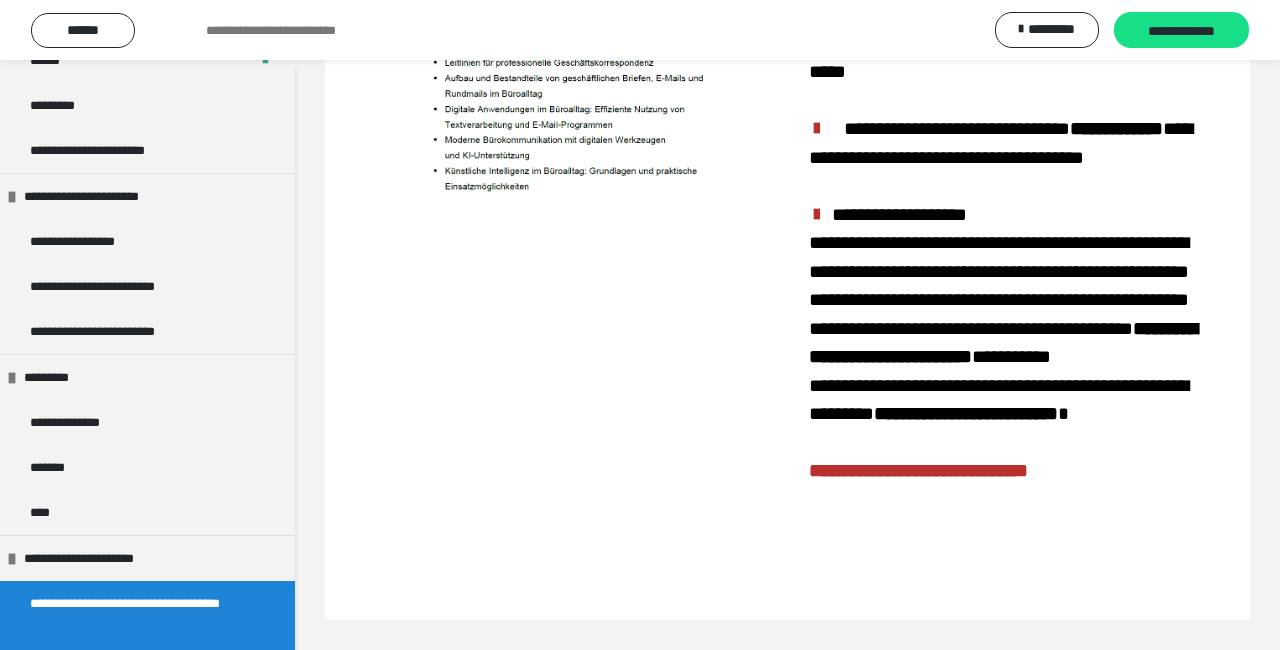 scroll, scrollTop: 732, scrollLeft: 0, axis: vertical 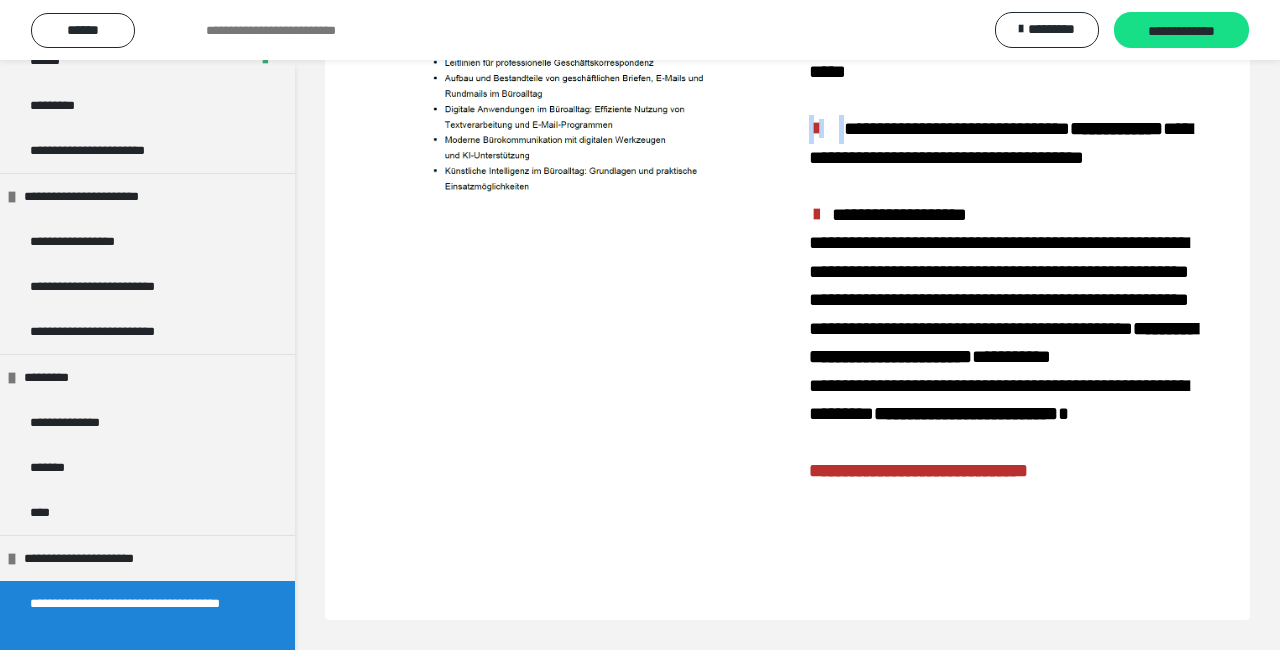 click at bounding box center (826, 128) 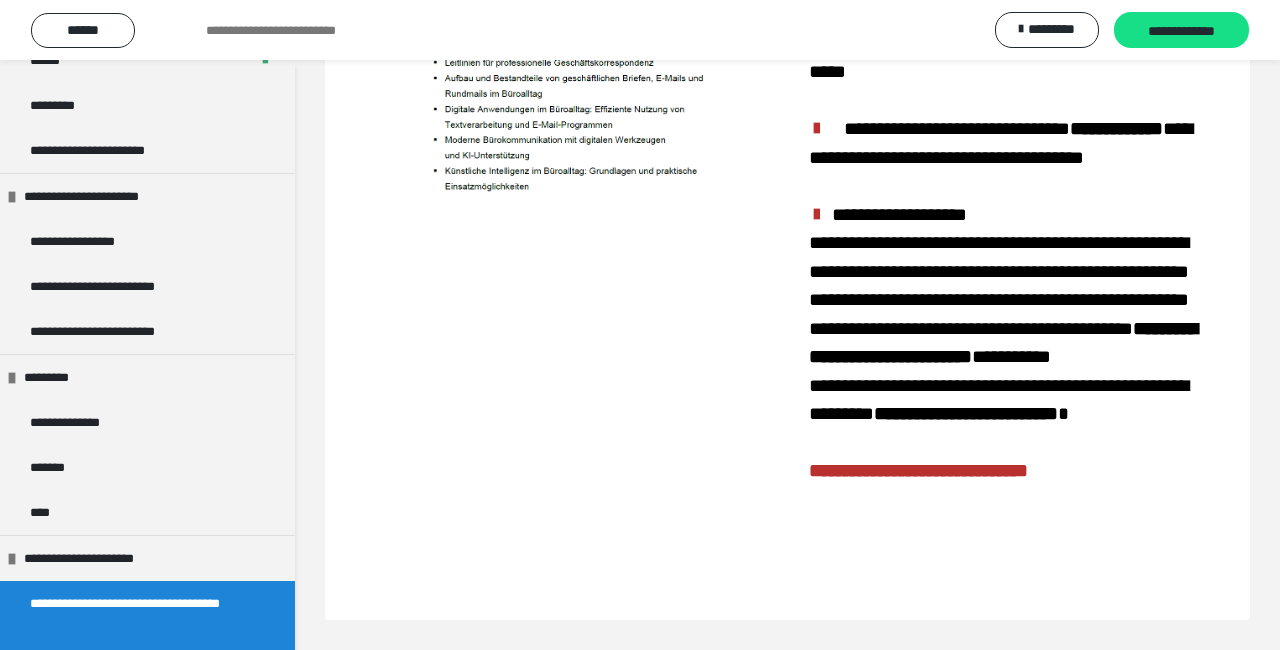 click on "**********" at bounding box center [1006, 13] 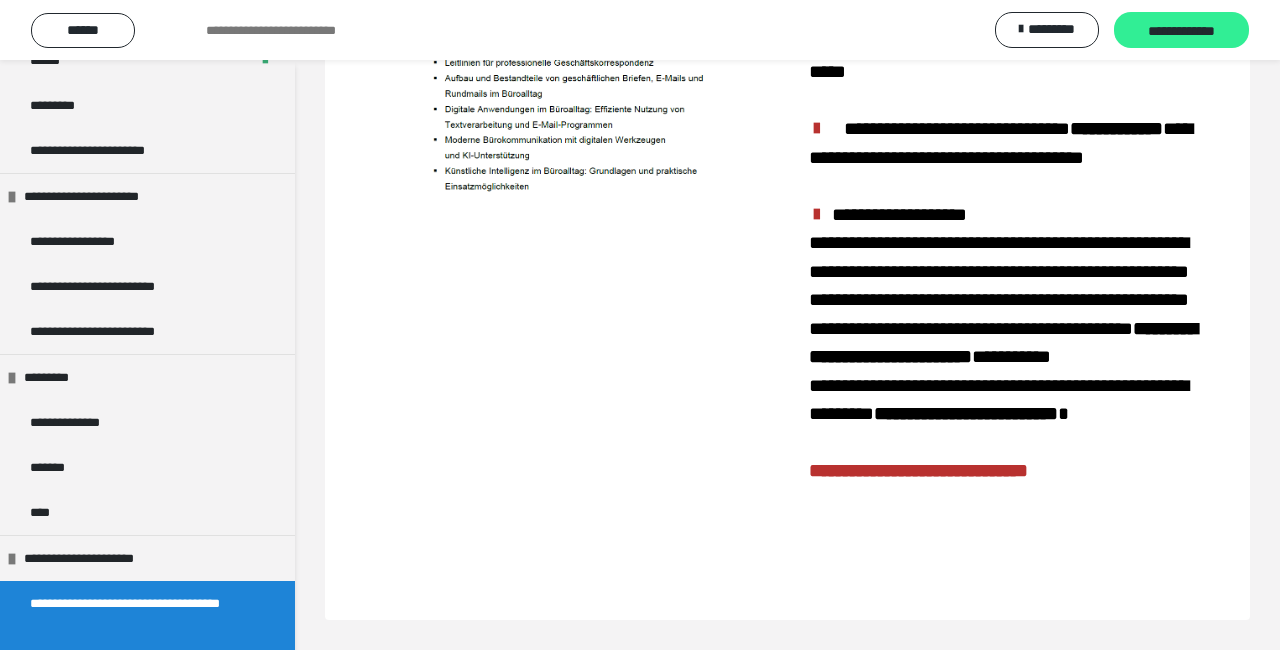 click on "**********" at bounding box center [1181, 31] 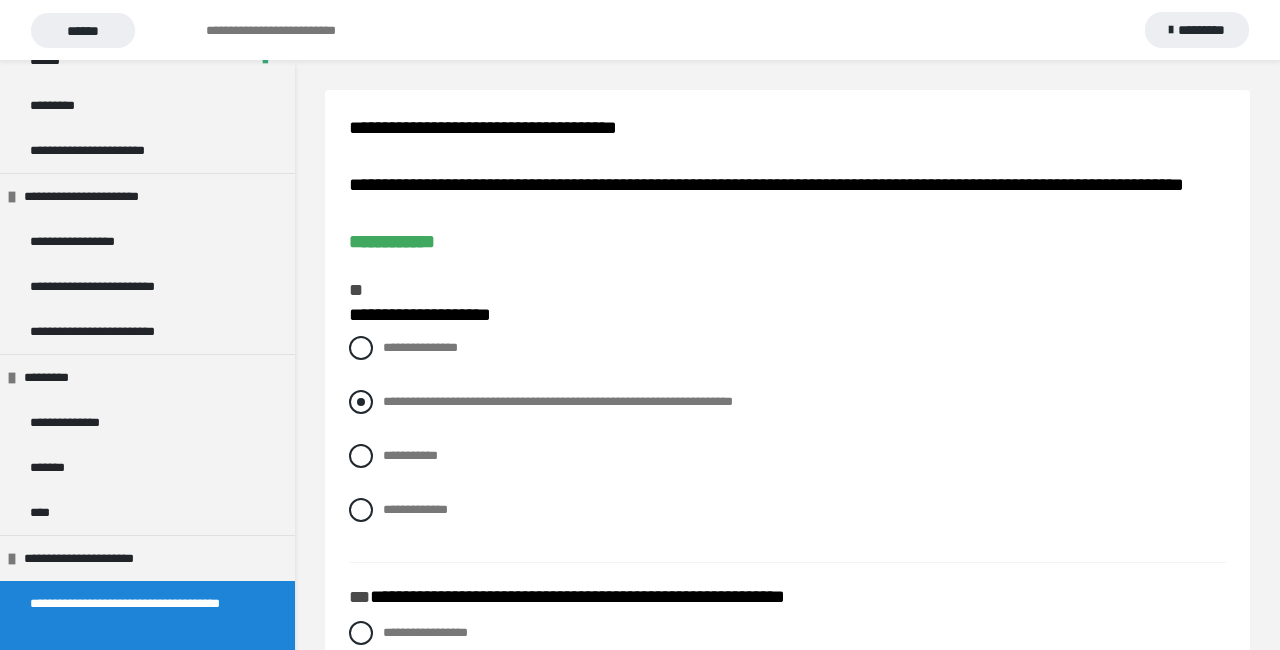 click at bounding box center (361, 402) 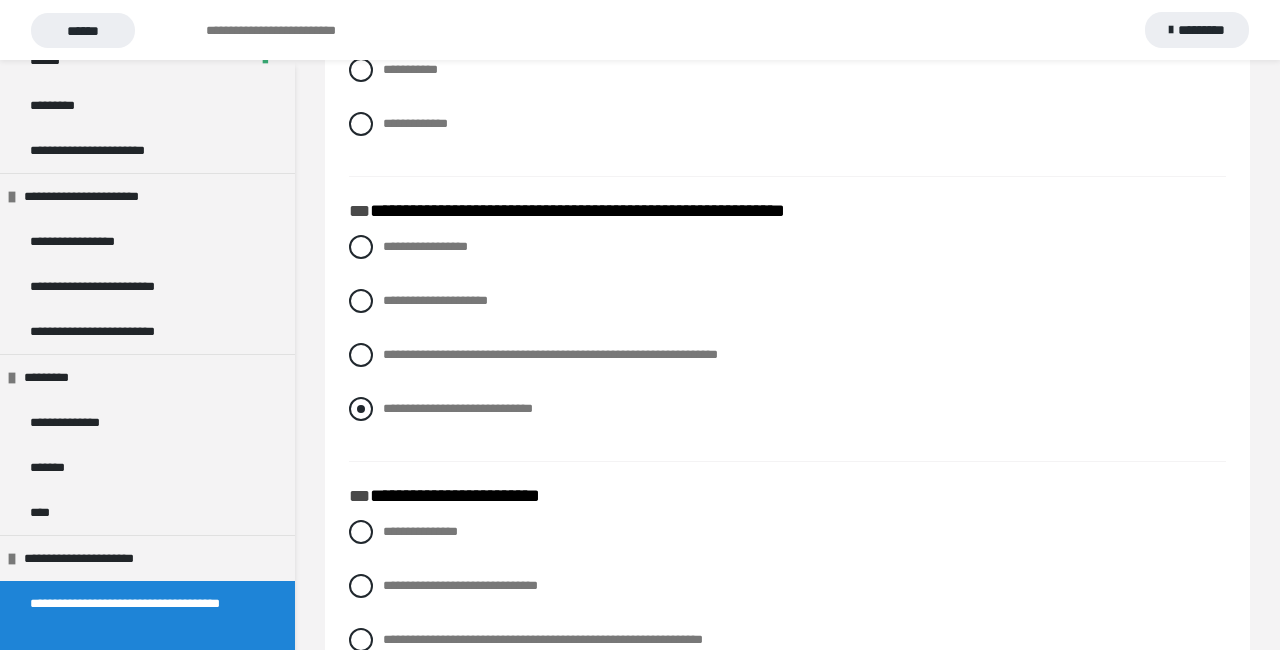 scroll, scrollTop: 373, scrollLeft: 0, axis: vertical 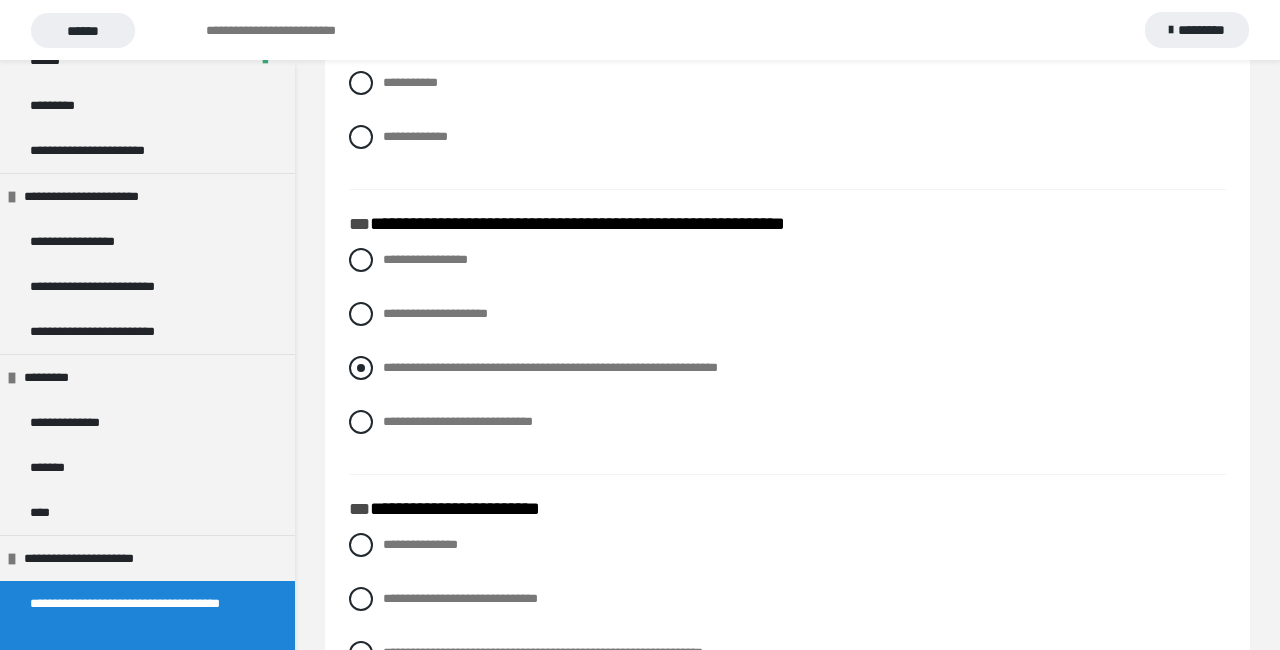 click at bounding box center [361, 368] 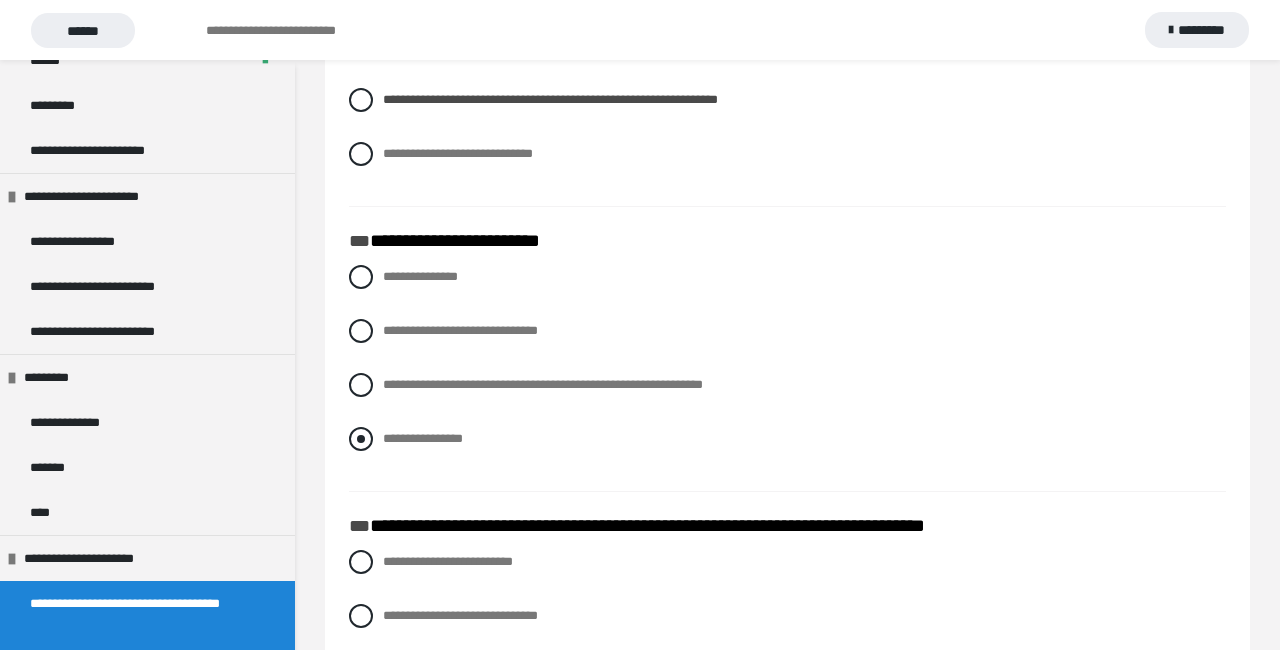 scroll, scrollTop: 642, scrollLeft: 0, axis: vertical 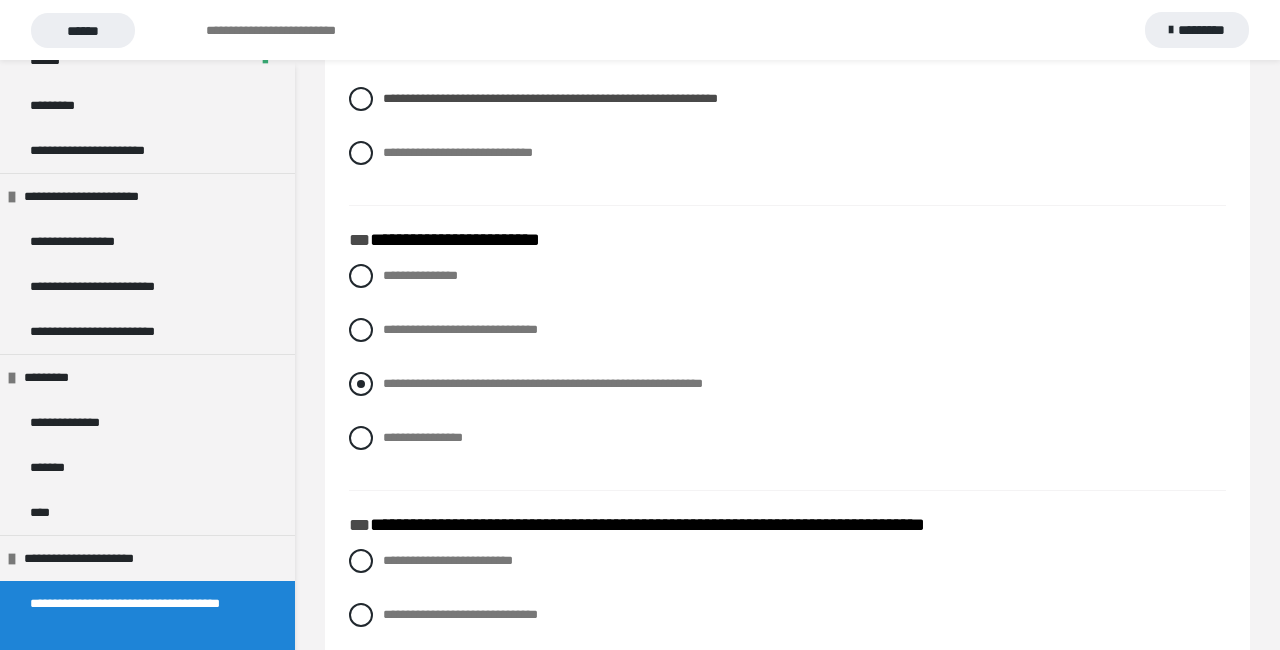 click at bounding box center [361, 384] 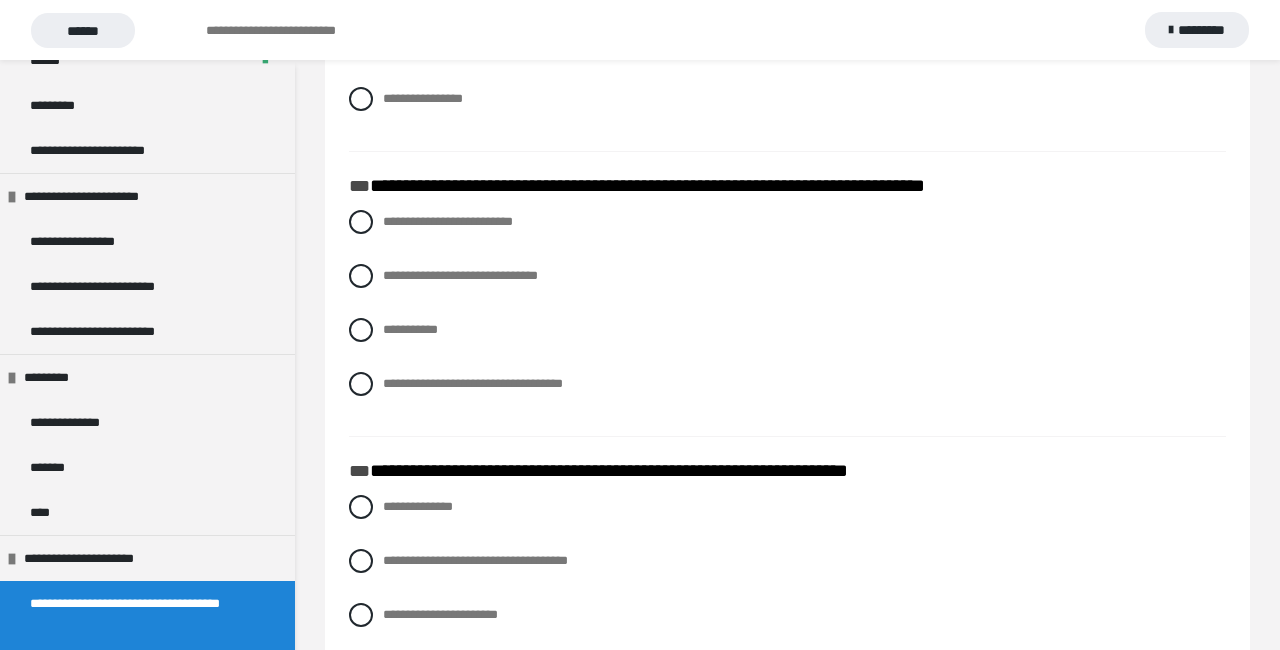 scroll, scrollTop: 988, scrollLeft: 0, axis: vertical 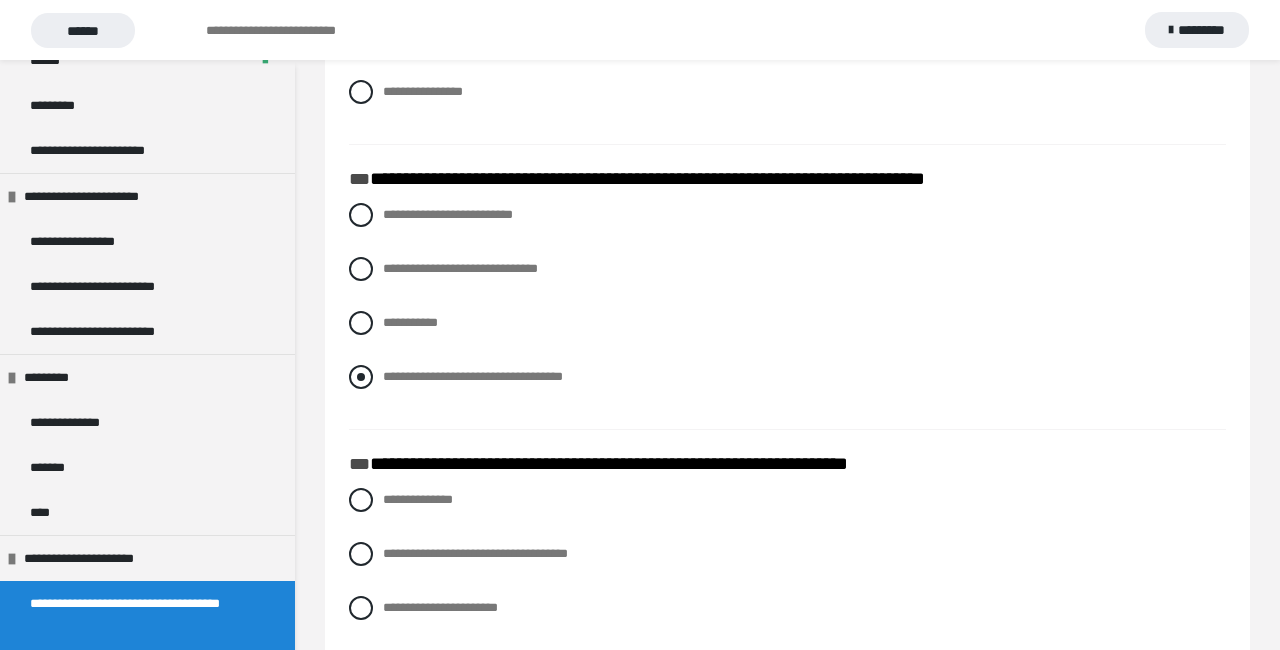 click at bounding box center (361, 377) 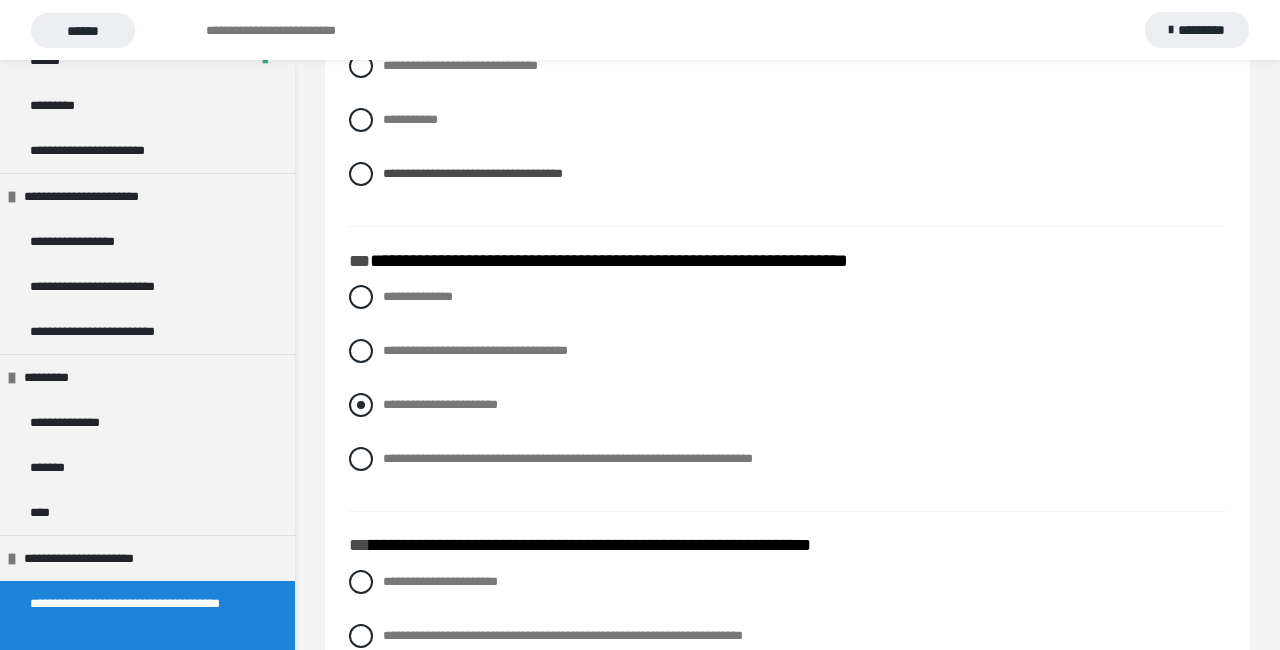 scroll, scrollTop: 1187, scrollLeft: 0, axis: vertical 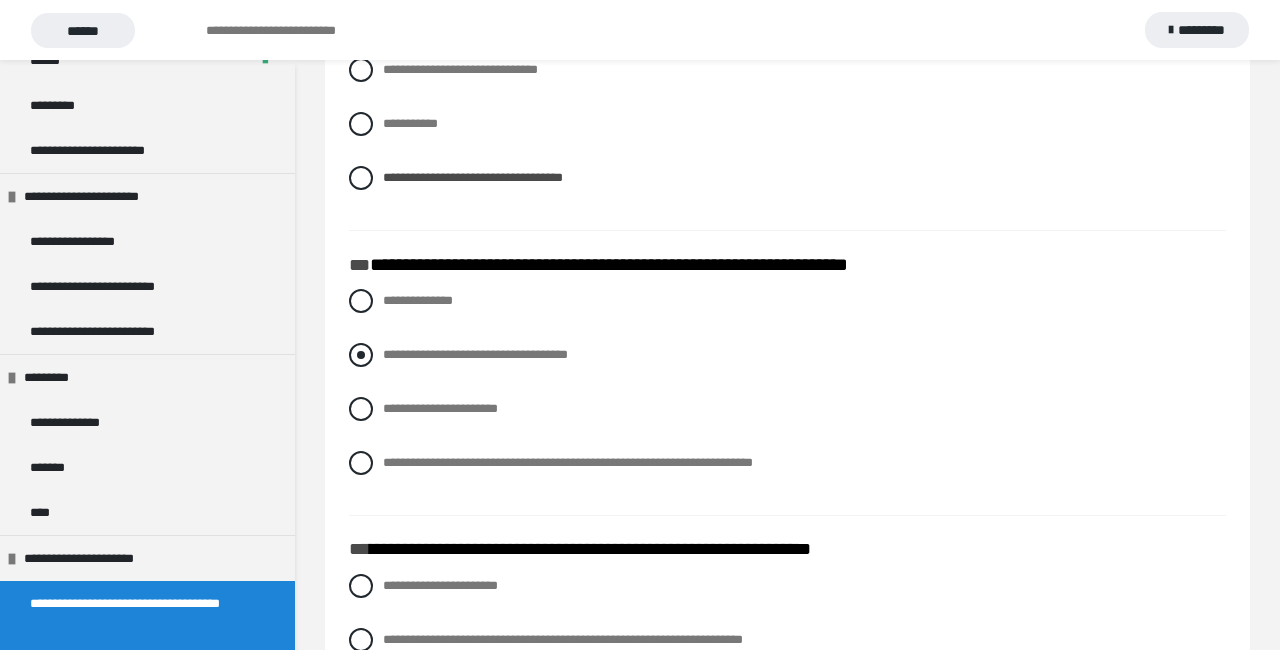 click at bounding box center [361, 355] 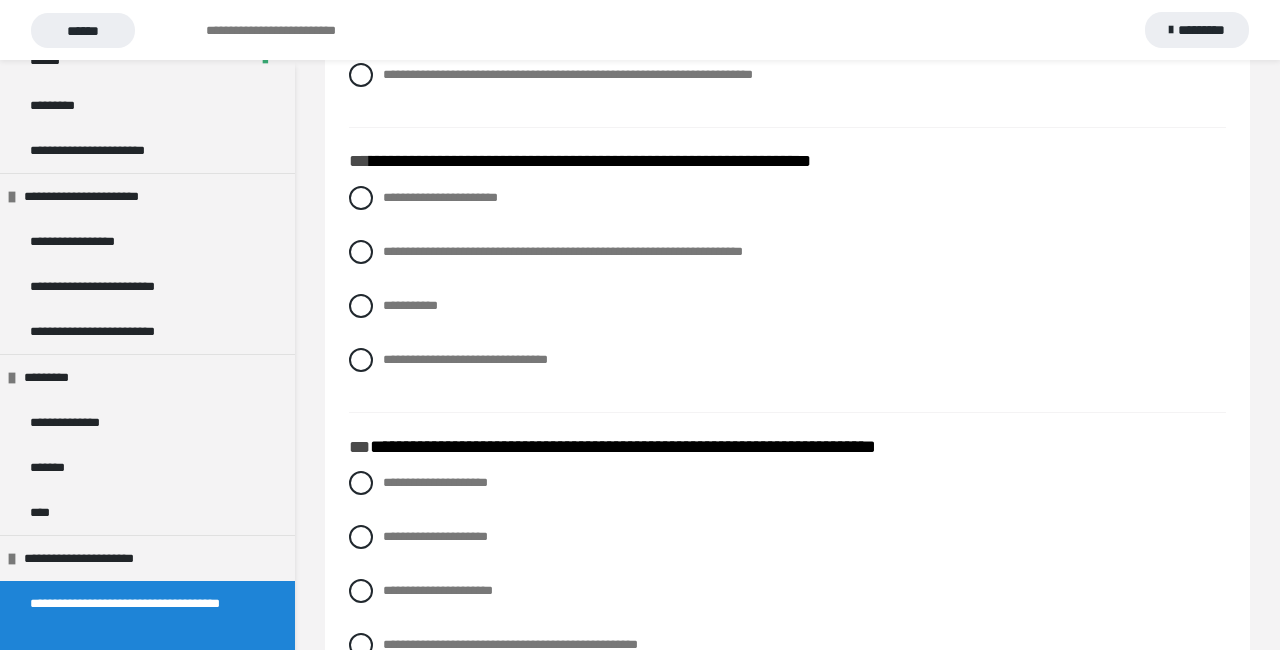 scroll, scrollTop: 1580, scrollLeft: 0, axis: vertical 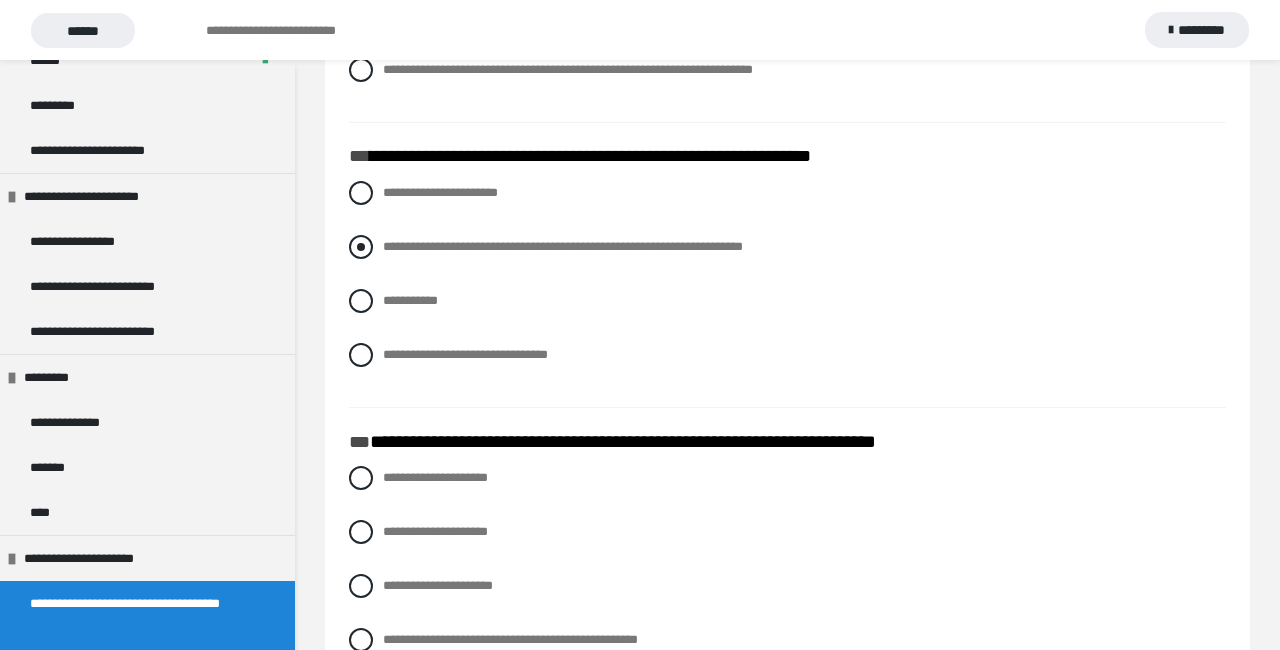 click at bounding box center [361, 247] 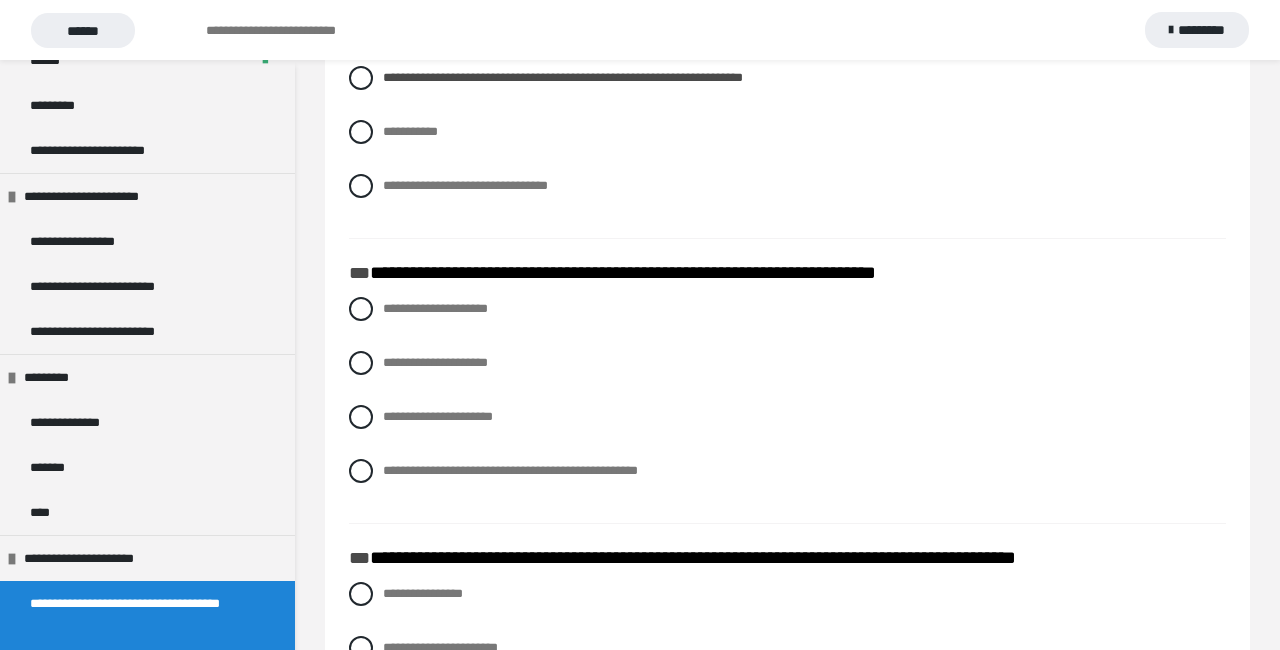 scroll, scrollTop: 1750, scrollLeft: 0, axis: vertical 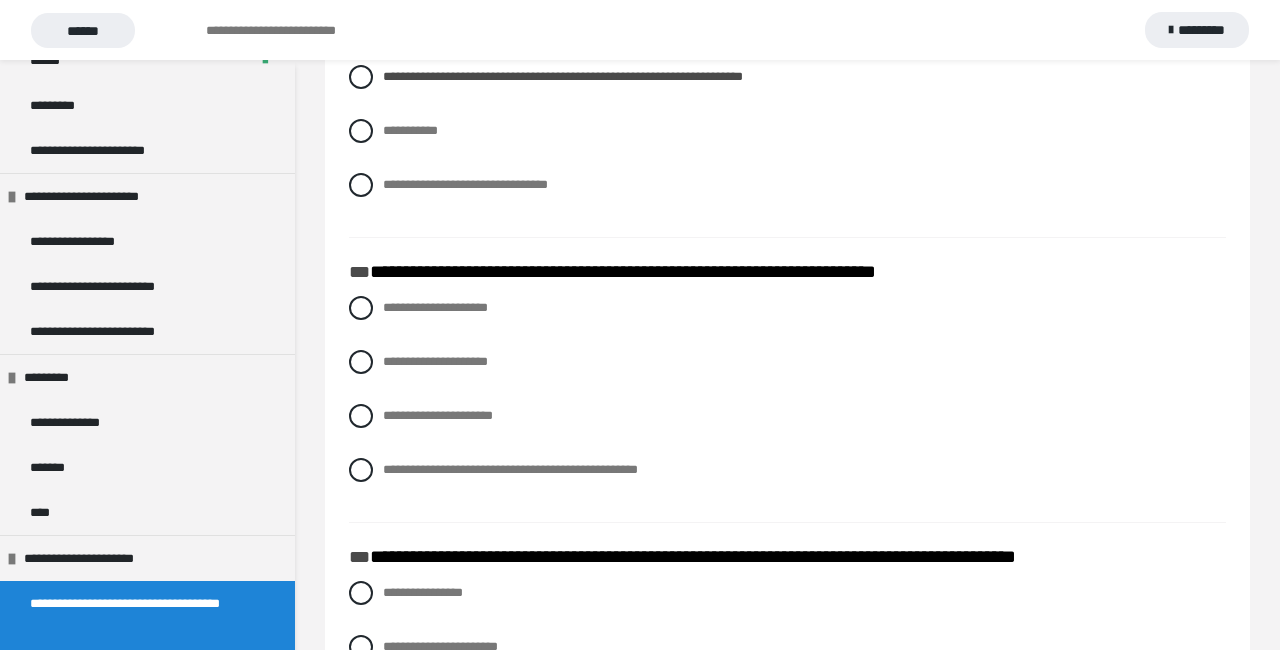 click on "**********" at bounding box center [787, 404] 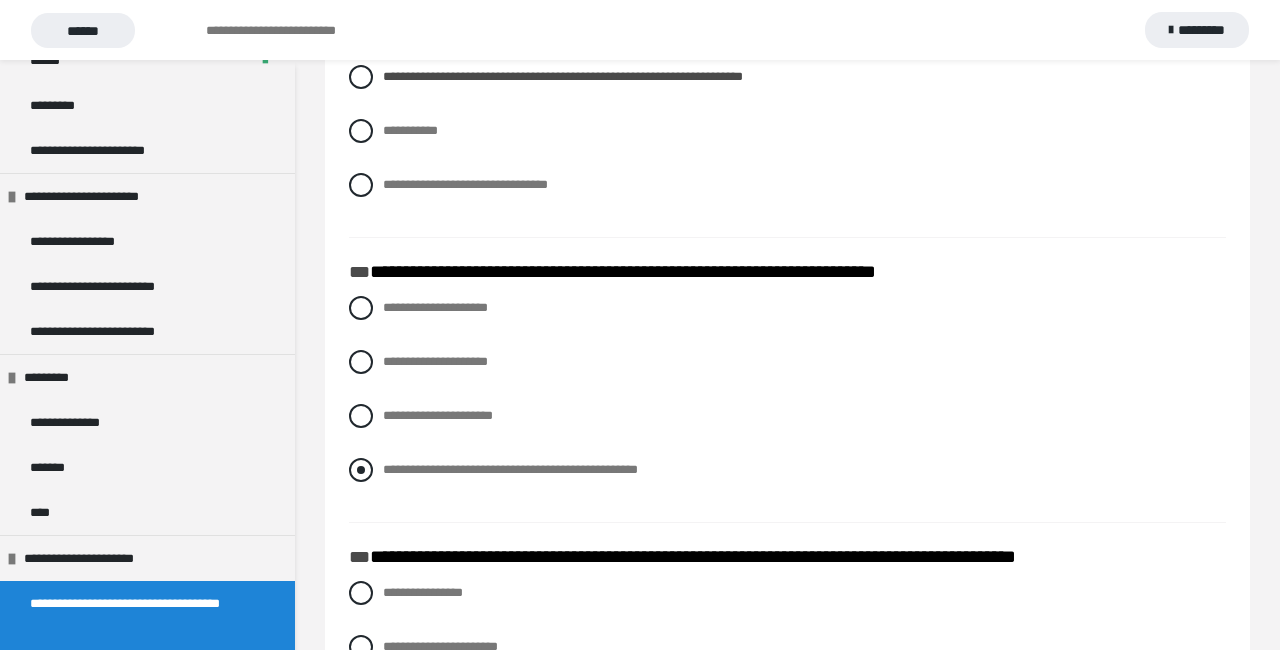 click at bounding box center [361, 470] 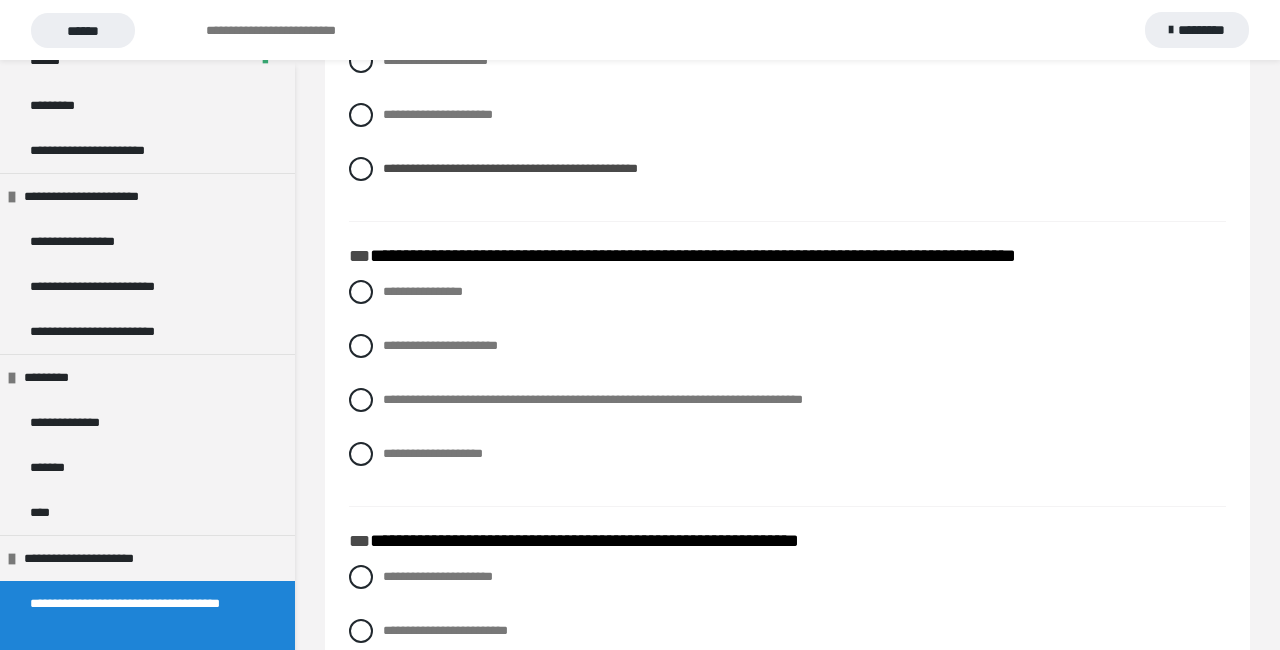 scroll, scrollTop: 2051, scrollLeft: 0, axis: vertical 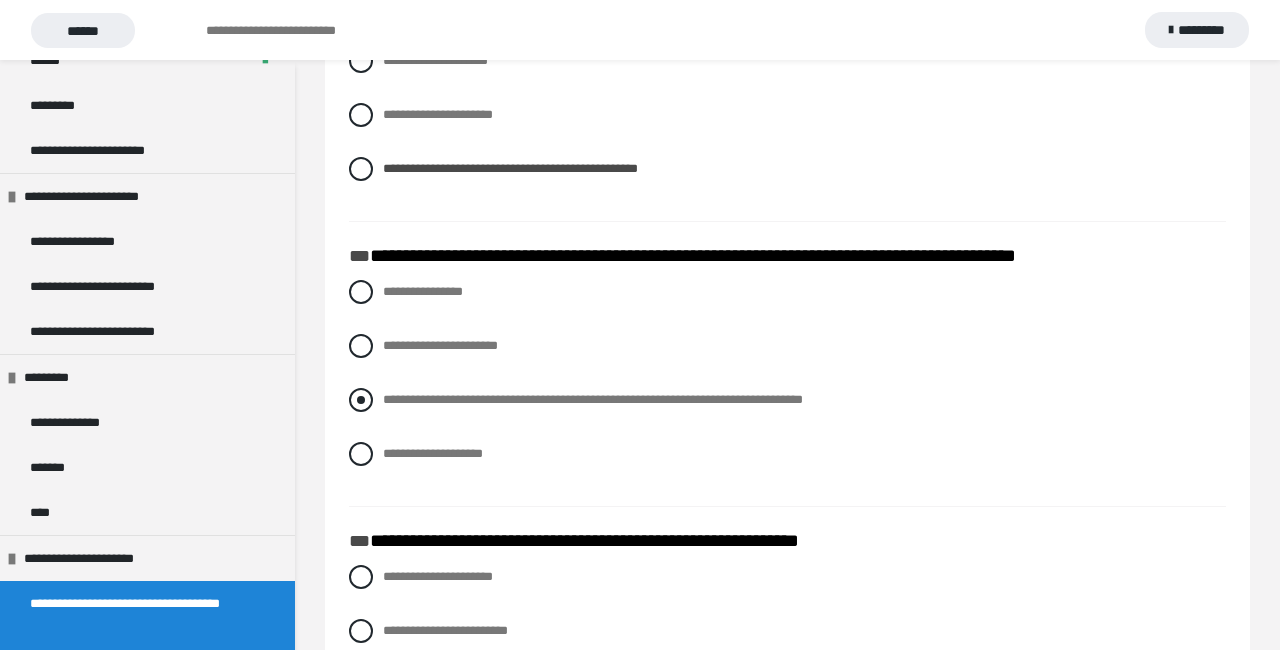click on "**********" at bounding box center (787, 400) 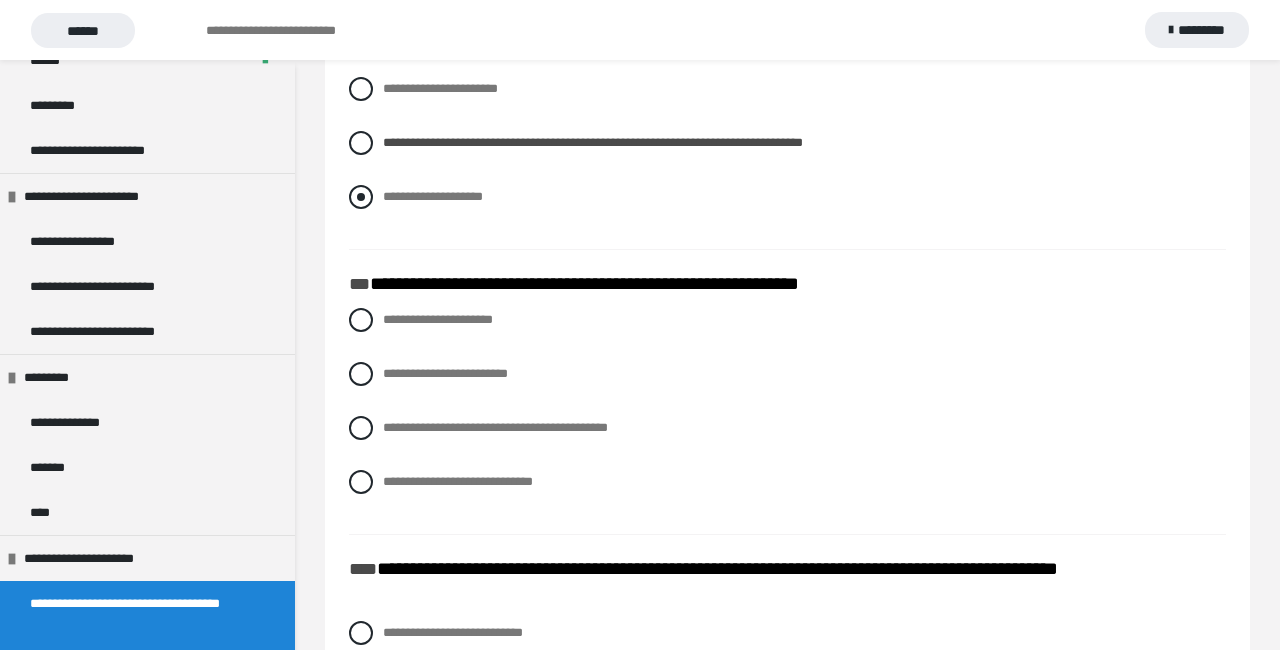 scroll, scrollTop: 2310, scrollLeft: 0, axis: vertical 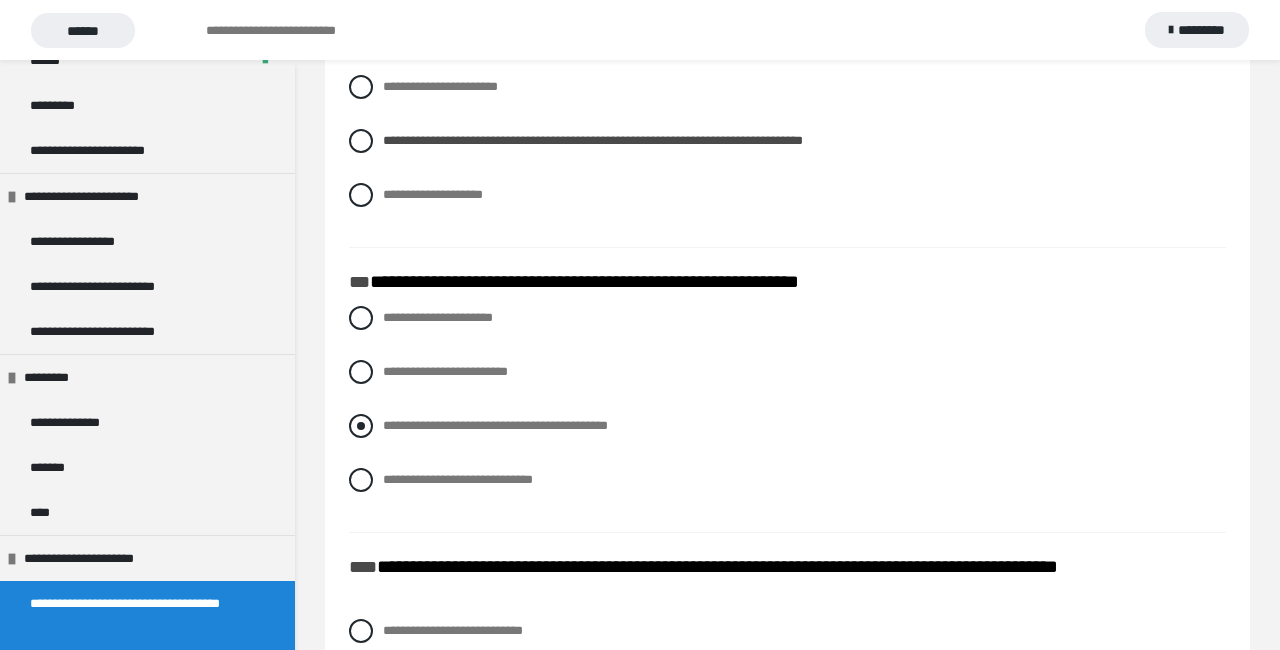 click at bounding box center [361, 426] 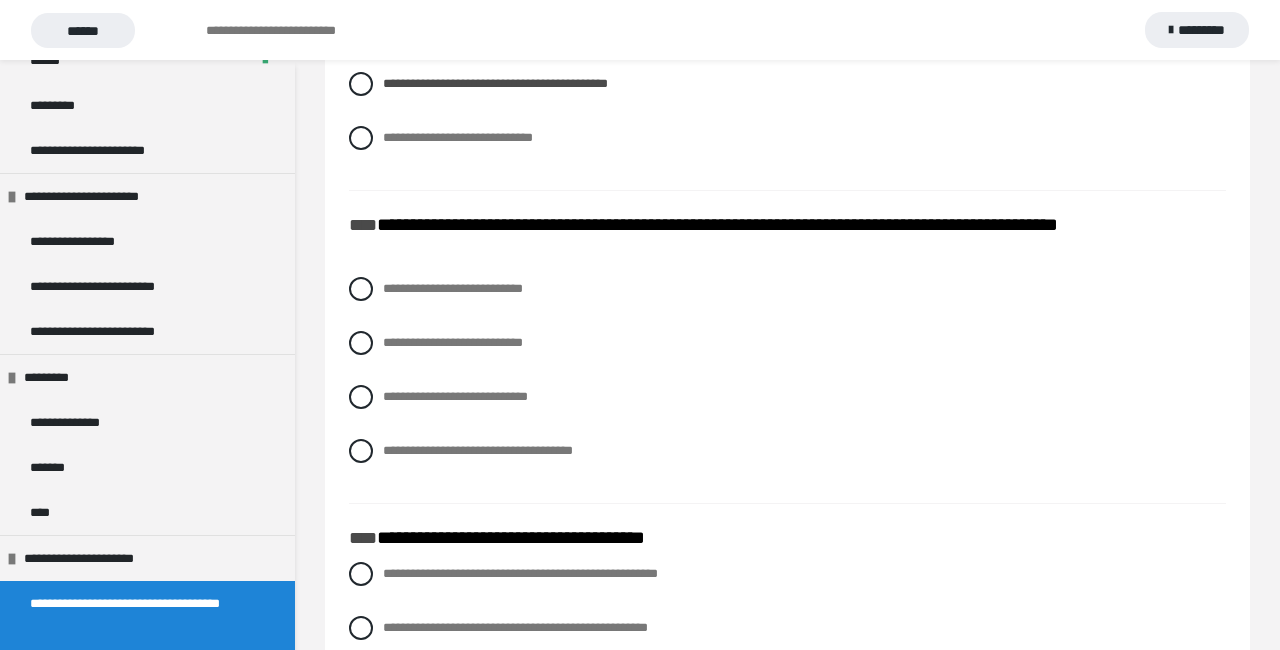scroll, scrollTop: 2657, scrollLeft: 0, axis: vertical 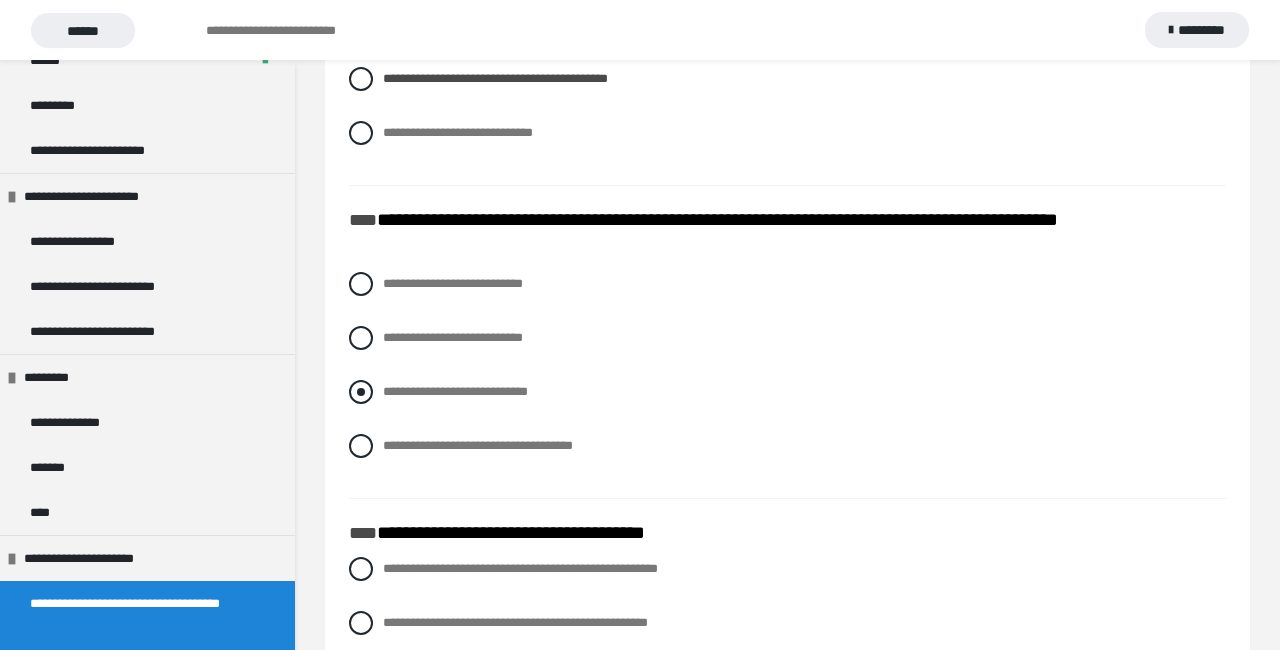 click at bounding box center (361, 392) 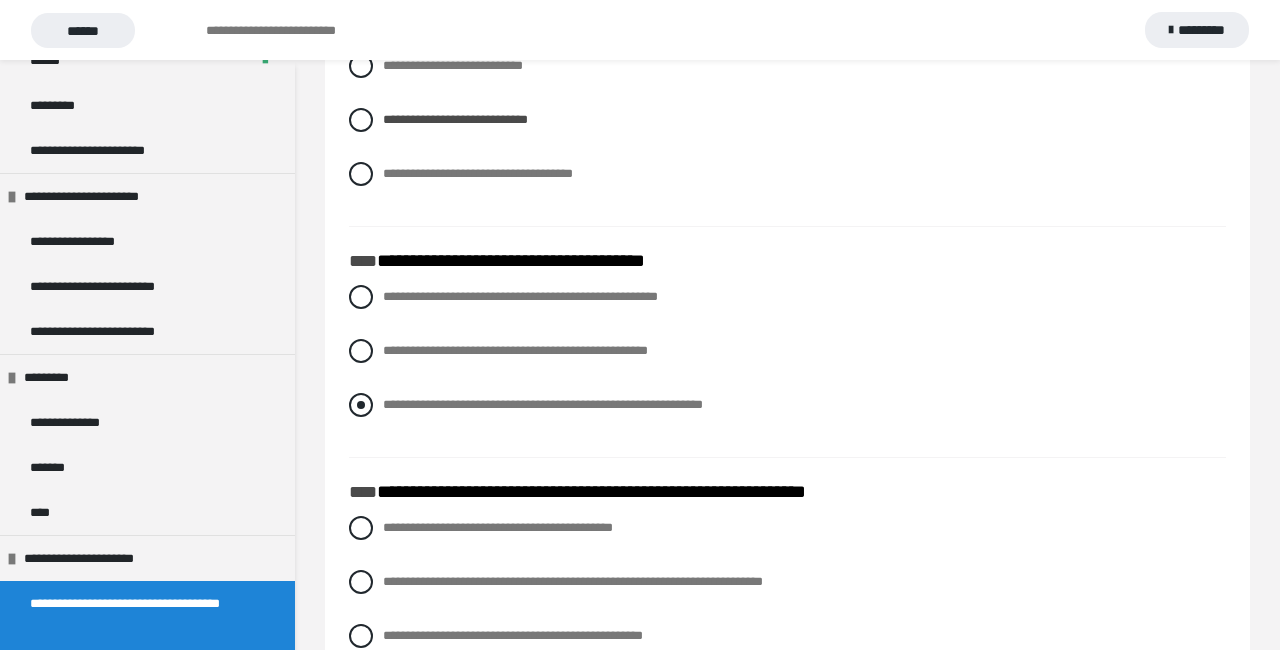 scroll, scrollTop: 2924, scrollLeft: 0, axis: vertical 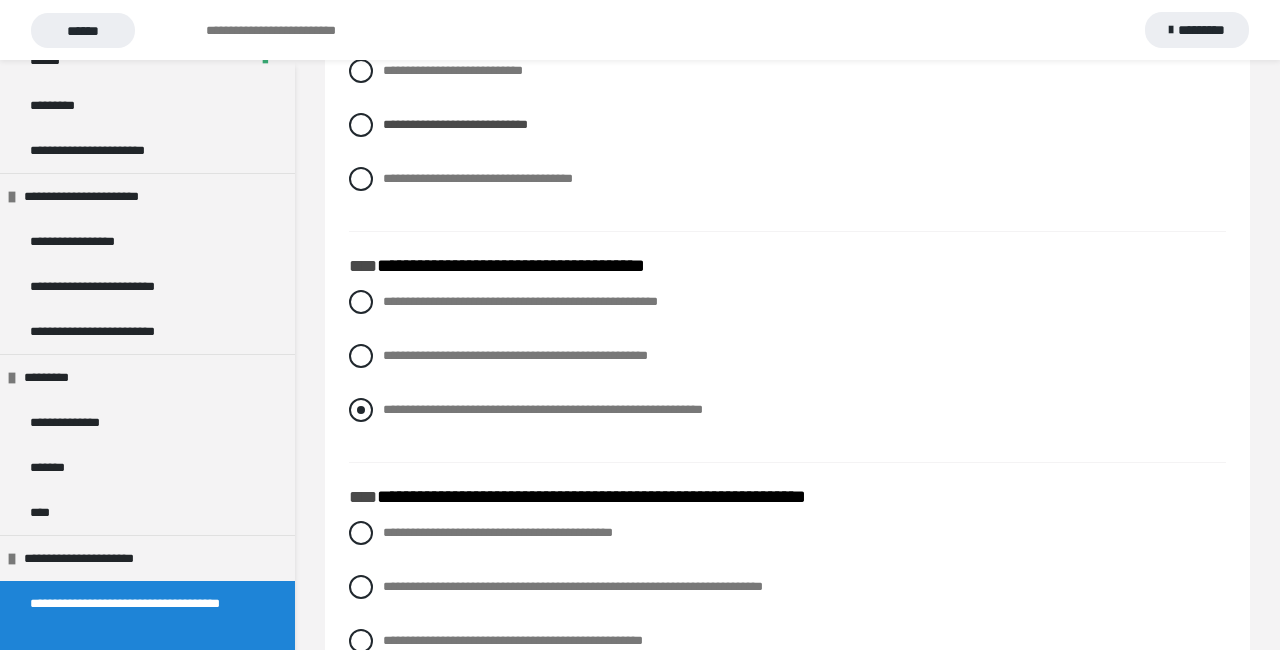 click at bounding box center (361, 410) 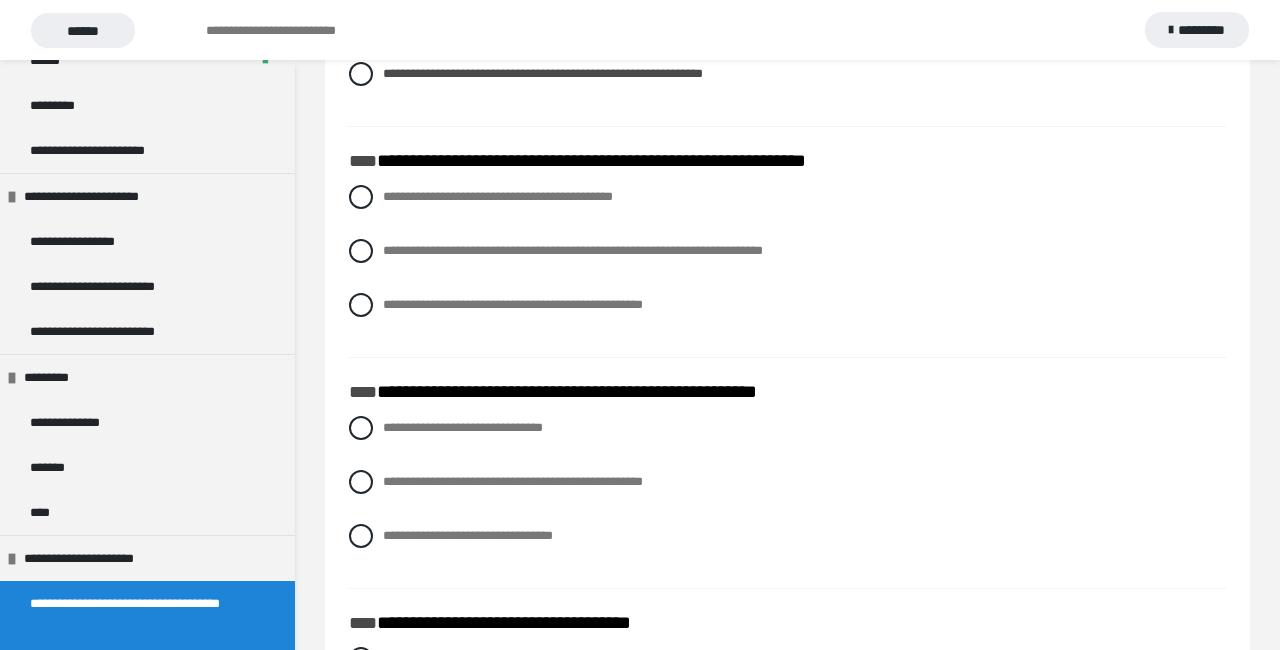 scroll, scrollTop: 3260, scrollLeft: 0, axis: vertical 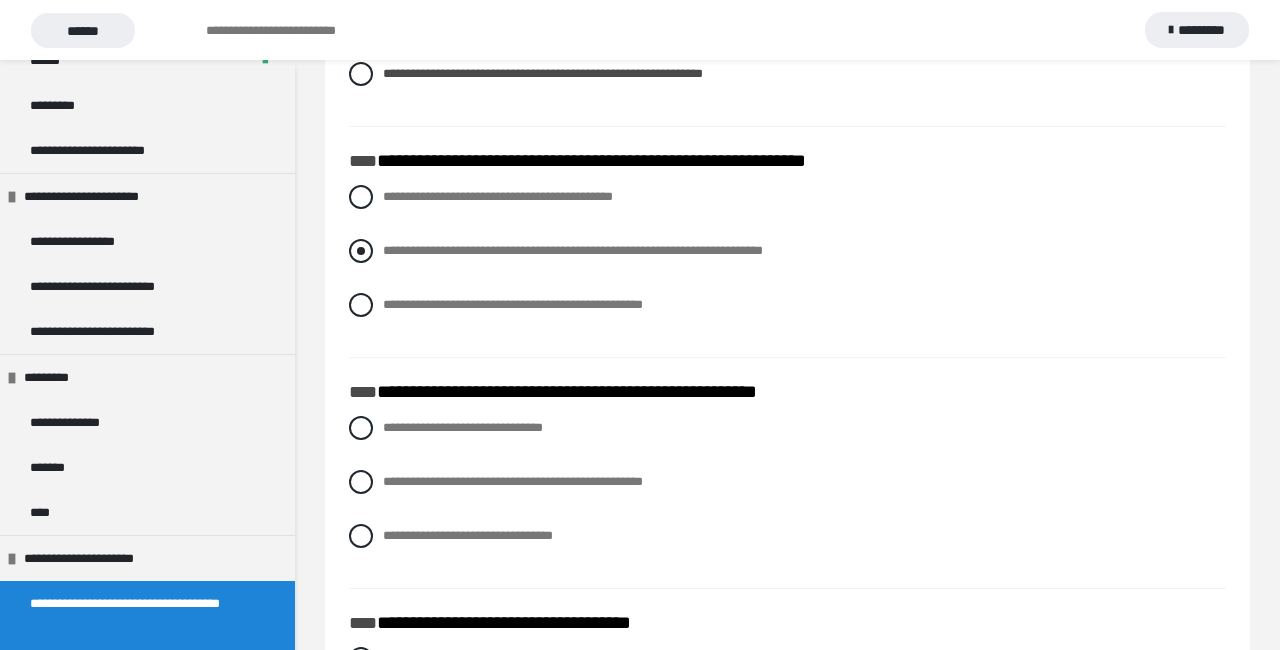 click at bounding box center (361, 251) 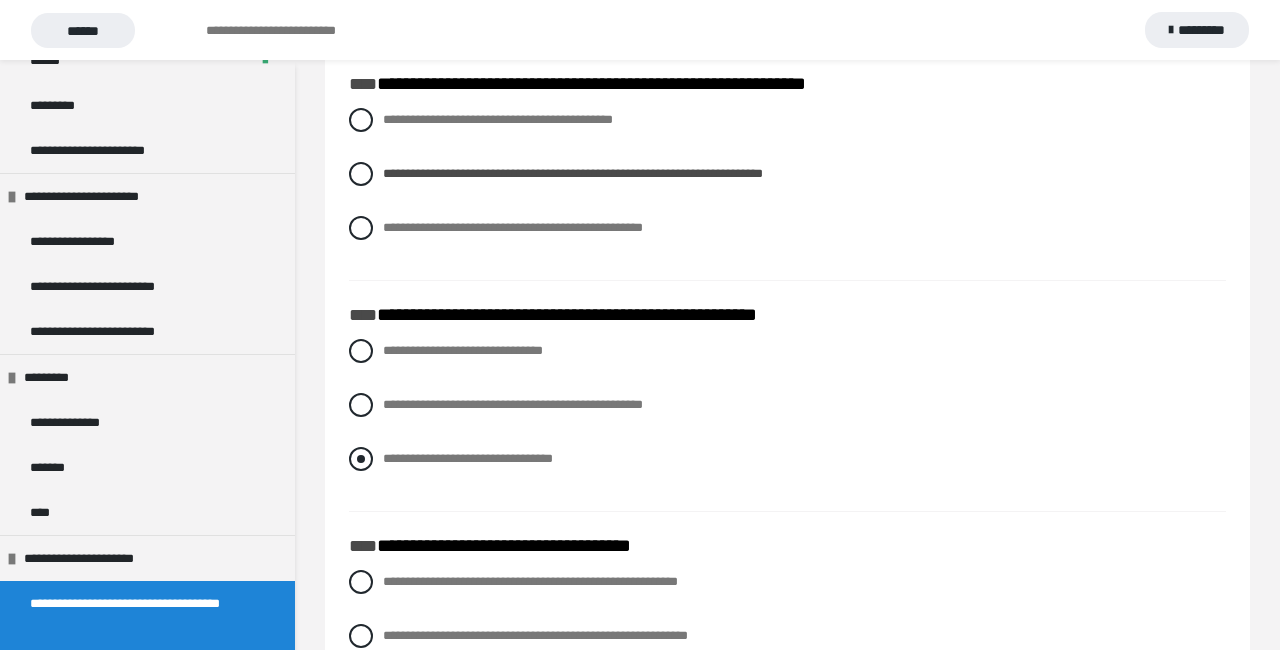 scroll, scrollTop: 3338, scrollLeft: 0, axis: vertical 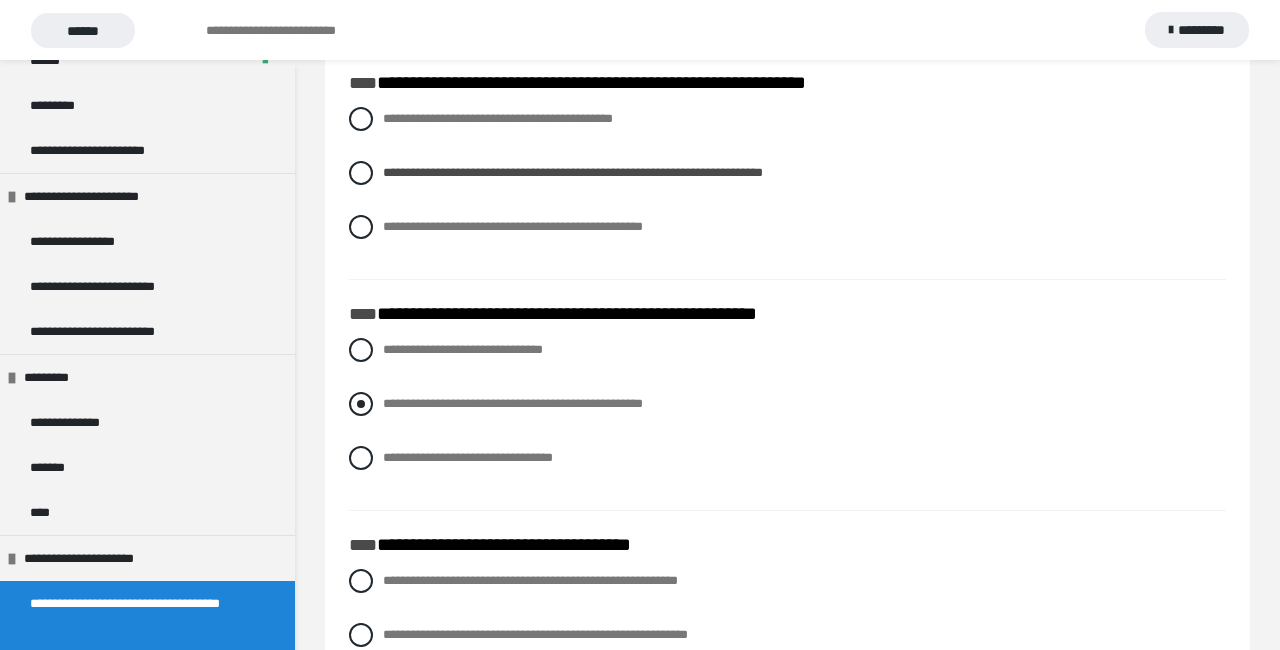 click at bounding box center [361, 404] 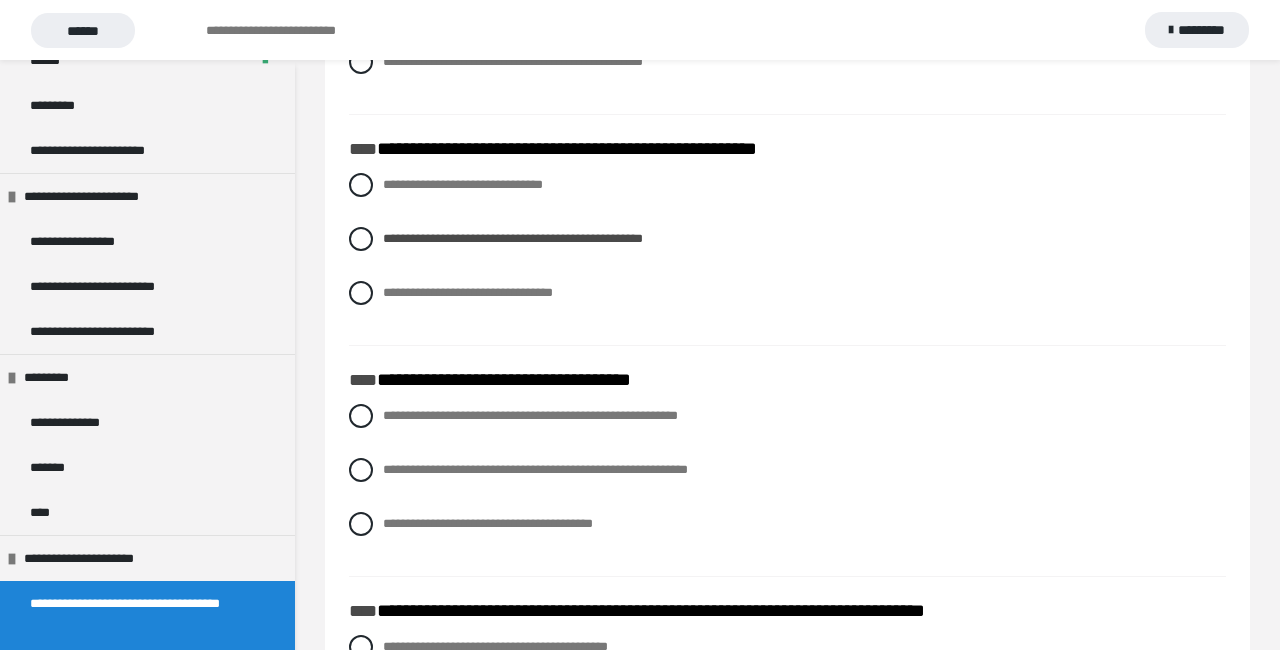 scroll, scrollTop: 3504, scrollLeft: 0, axis: vertical 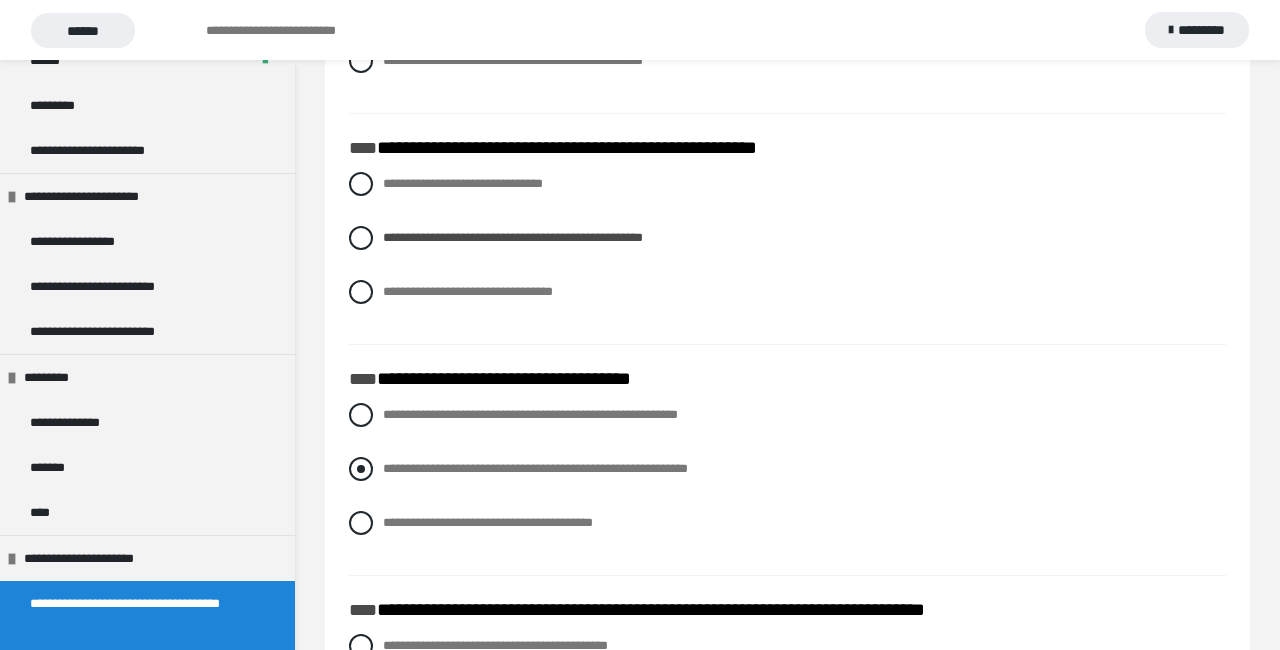 click at bounding box center (361, 469) 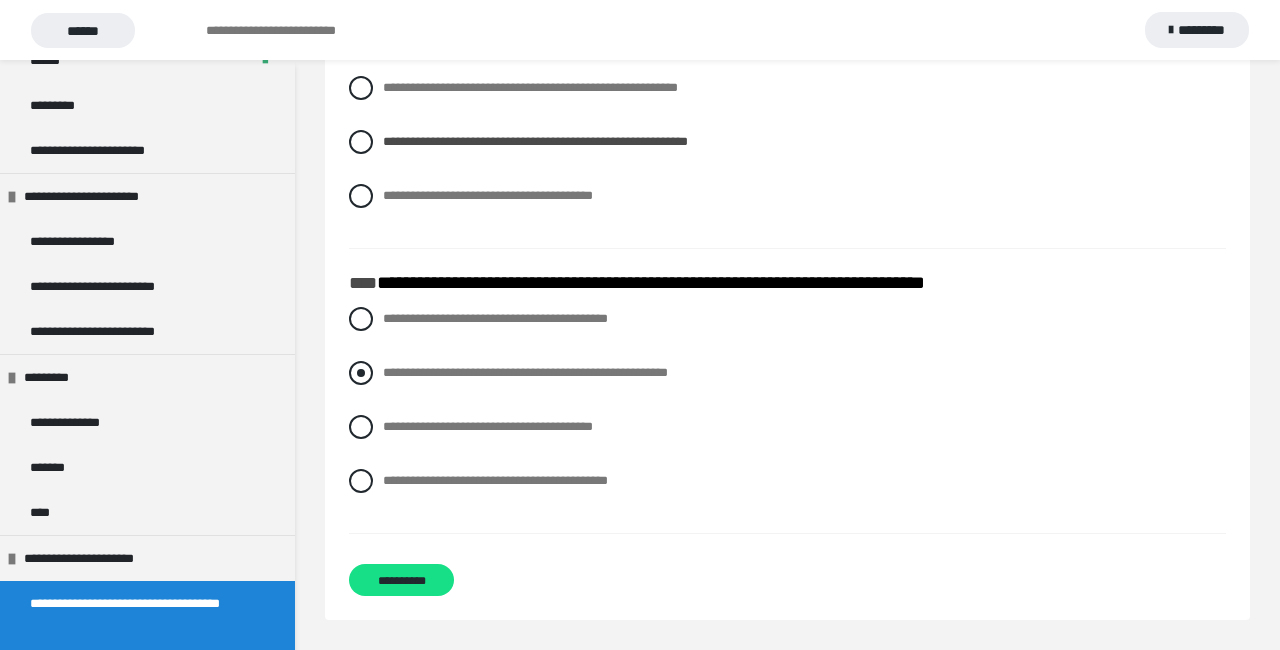 scroll, scrollTop: 3843, scrollLeft: 0, axis: vertical 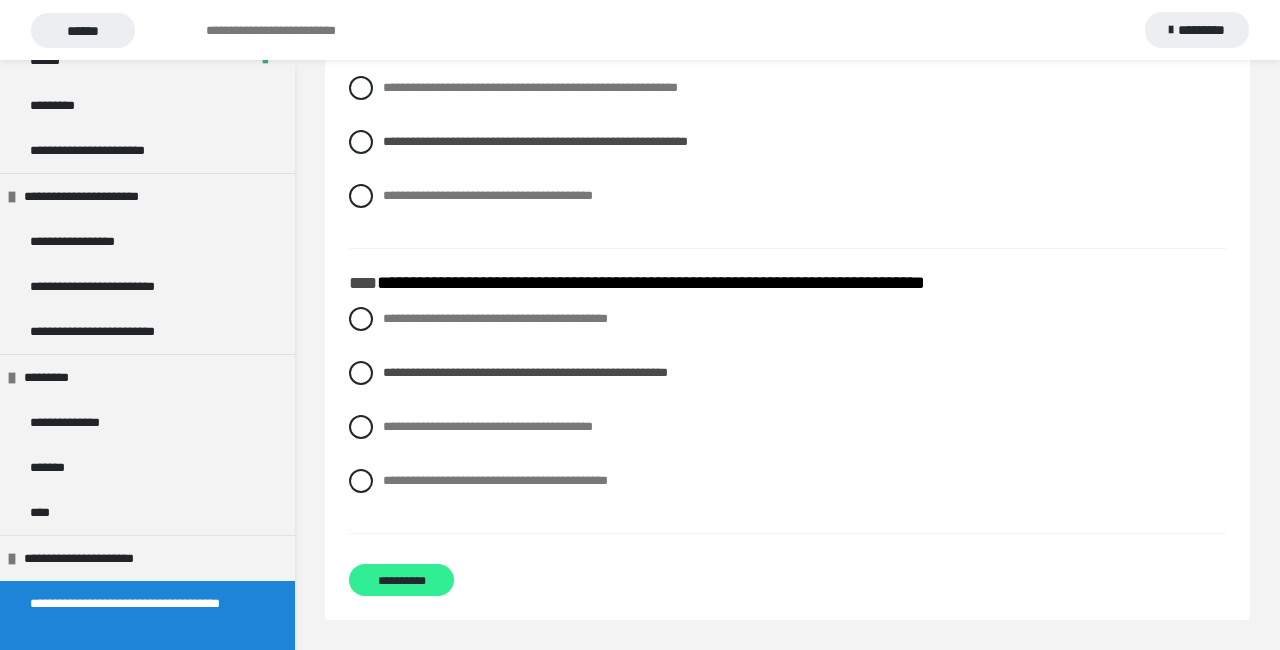 click on "**********" at bounding box center (401, 580) 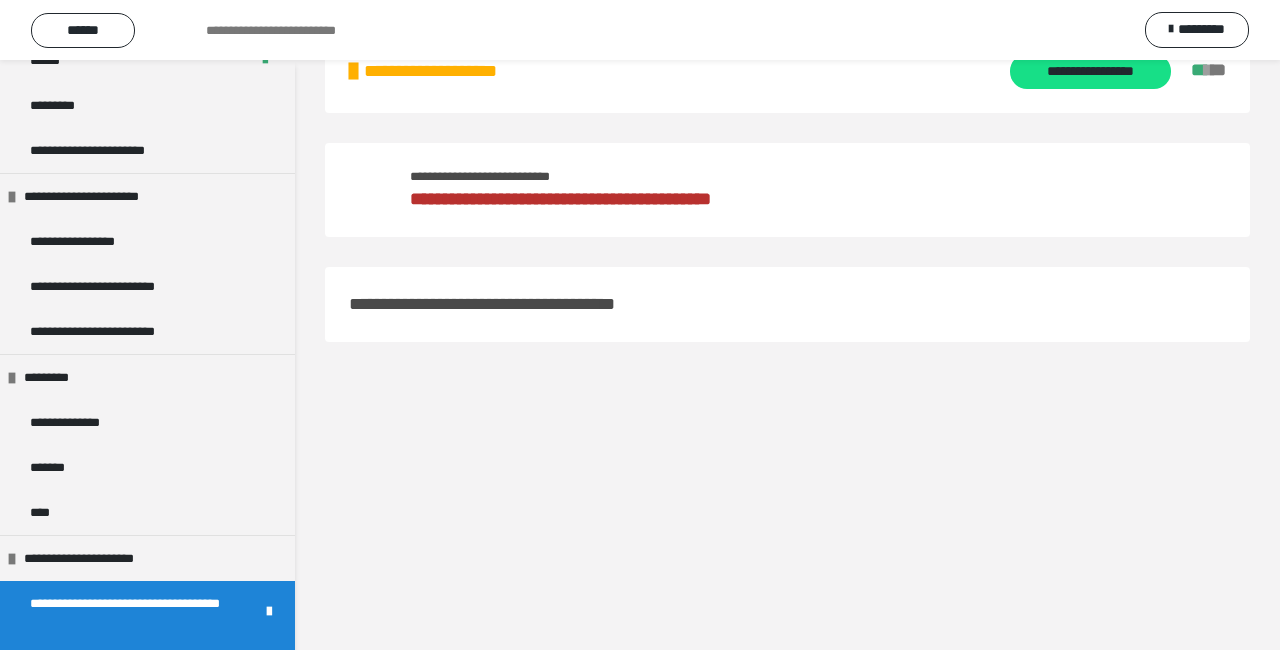 scroll, scrollTop: 60, scrollLeft: 0, axis: vertical 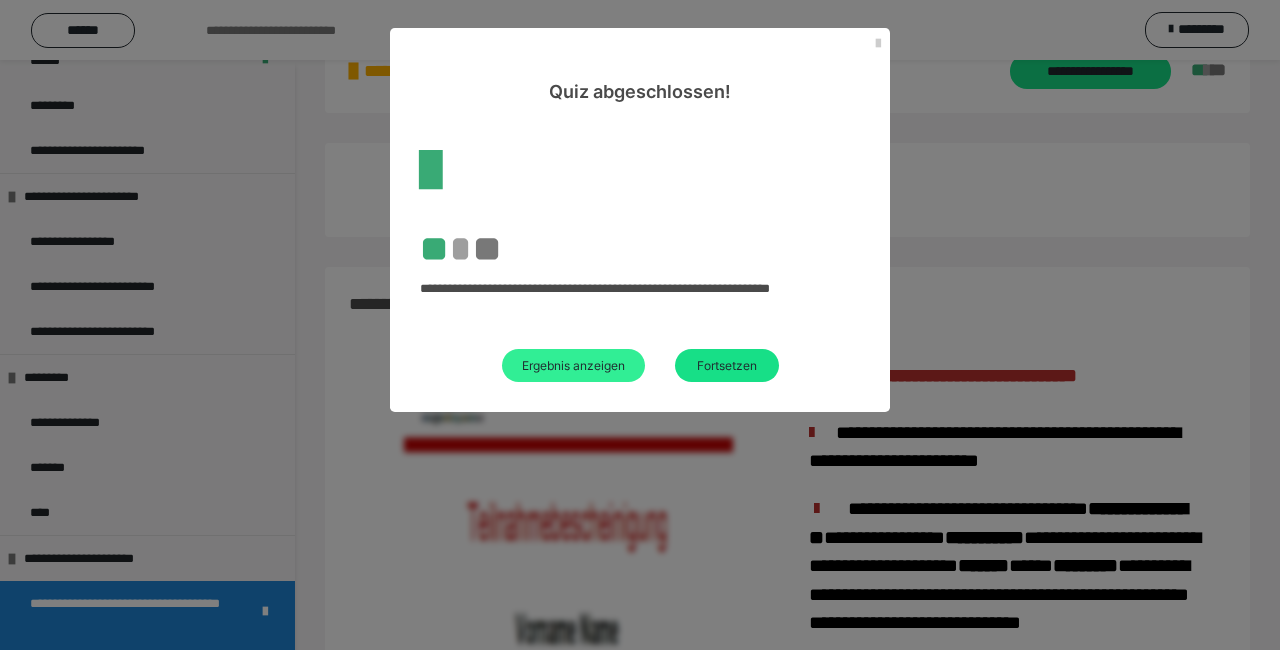 click on "Ergebnis anzeigen" at bounding box center (573, 365) 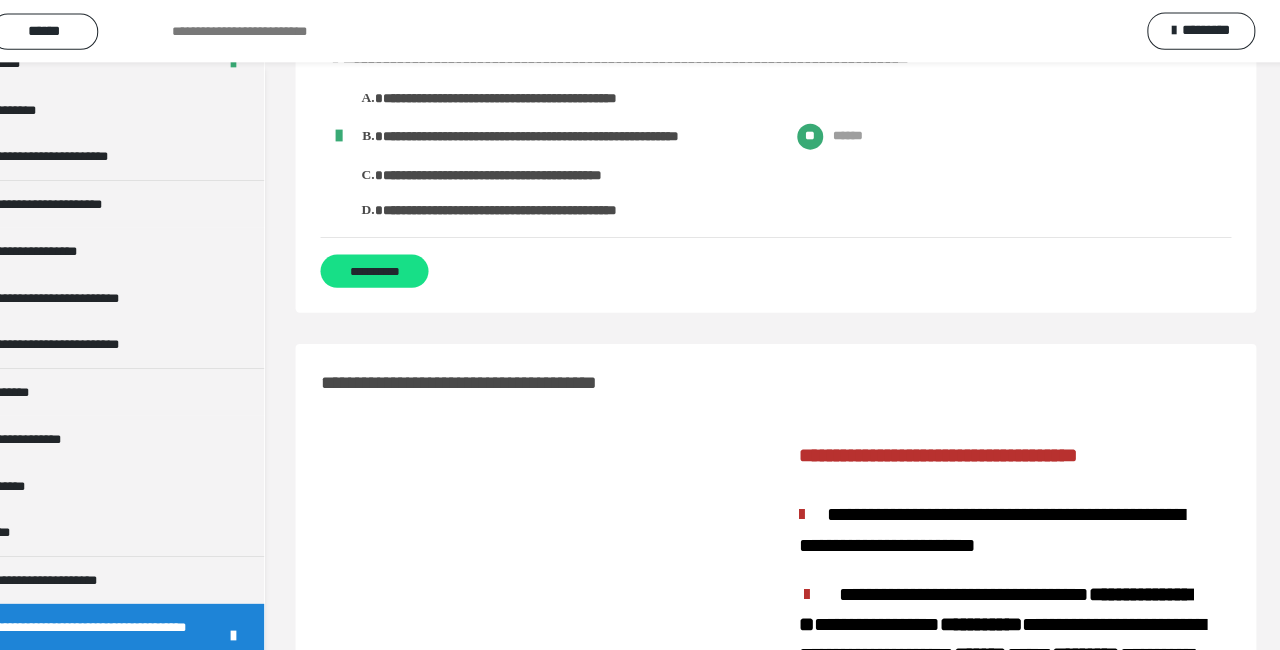 scroll, scrollTop: 2816, scrollLeft: 0, axis: vertical 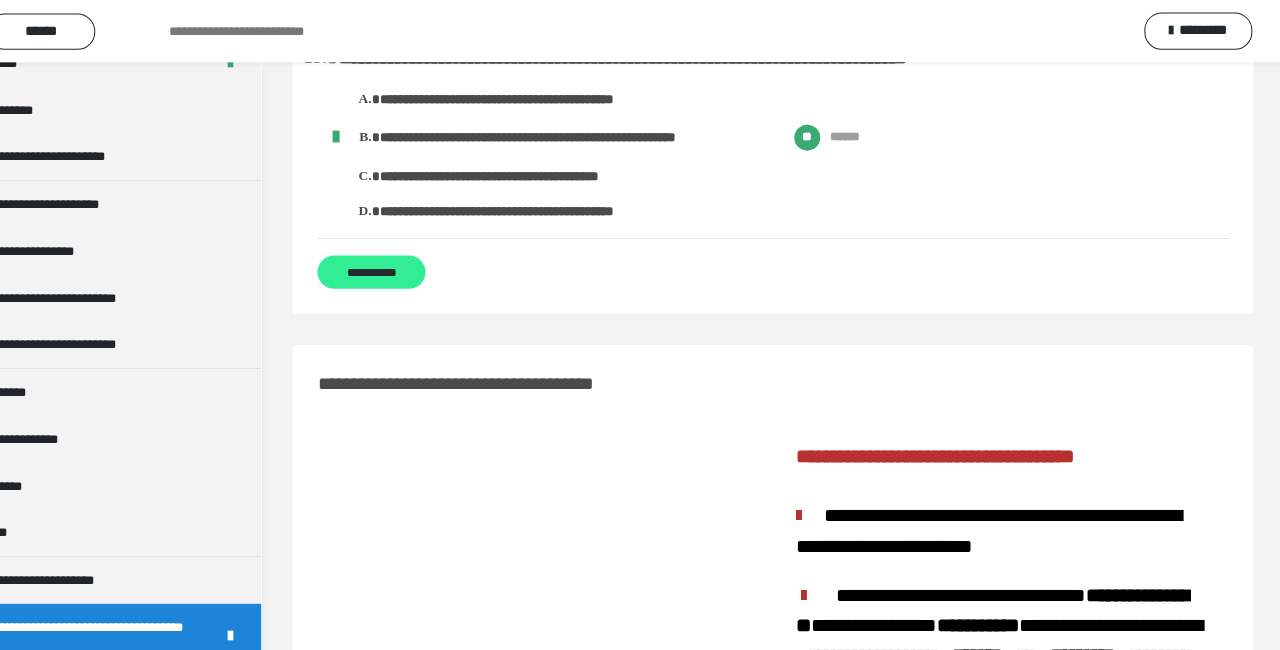 click on "**********" at bounding box center (401, 262) 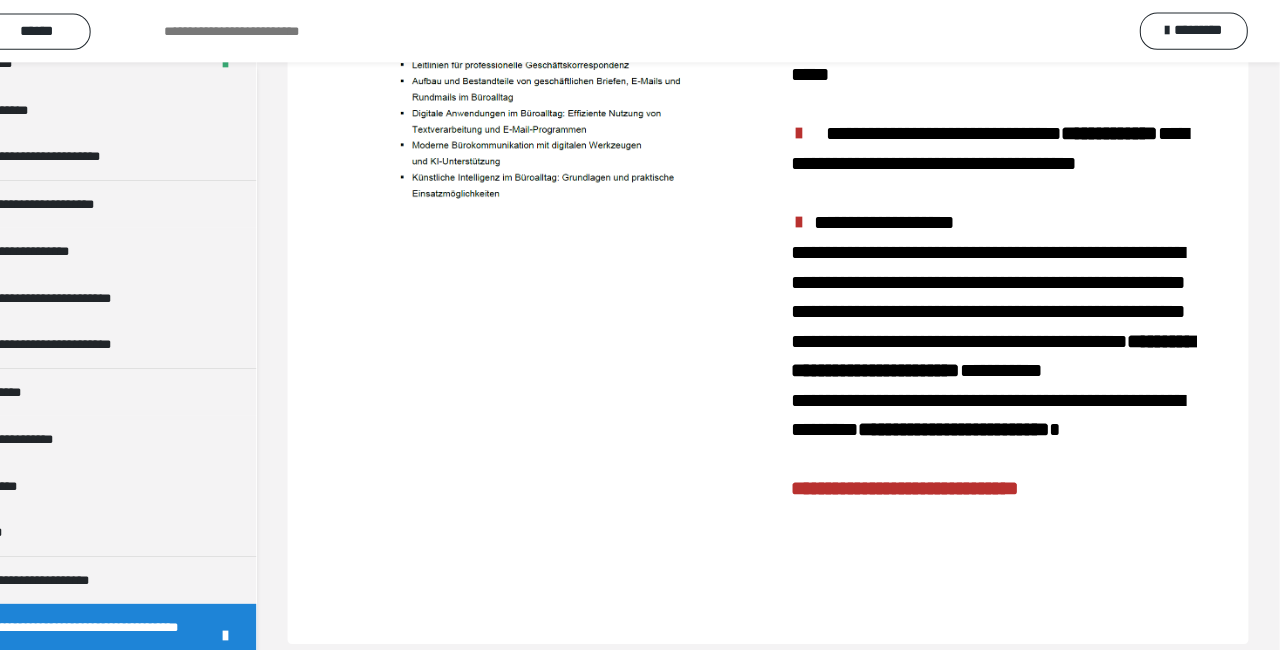 scroll, scrollTop: 1167, scrollLeft: 0, axis: vertical 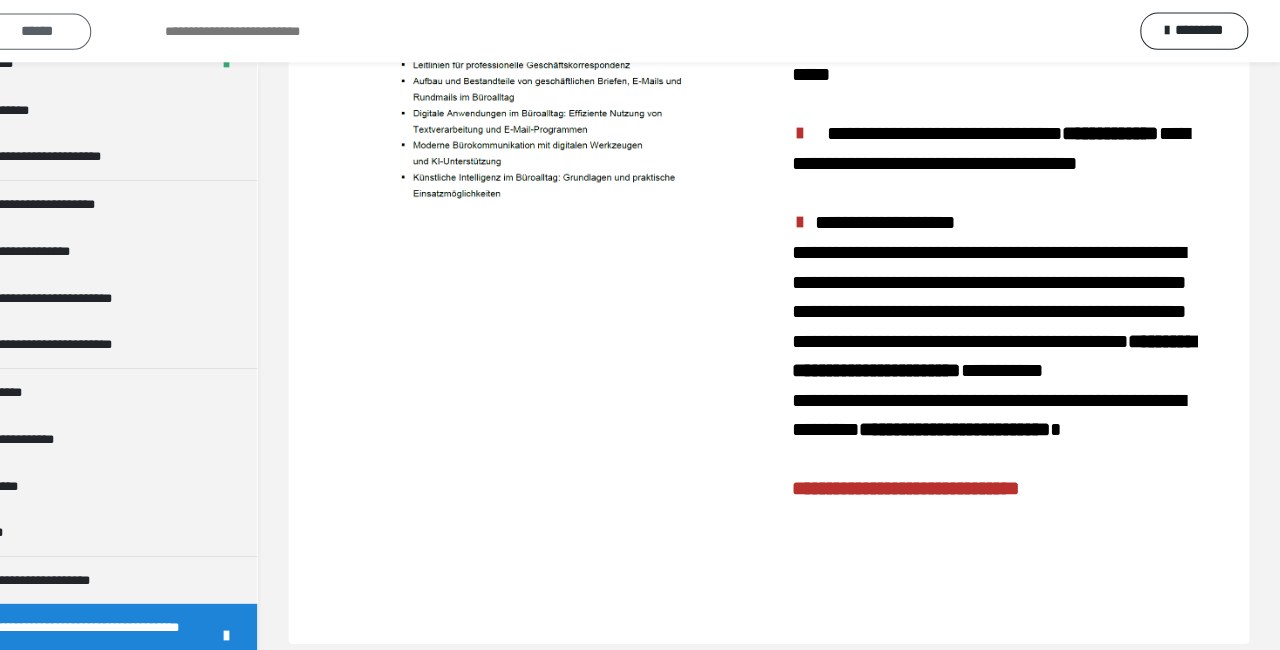 click on "******" at bounding box center (83, 30) 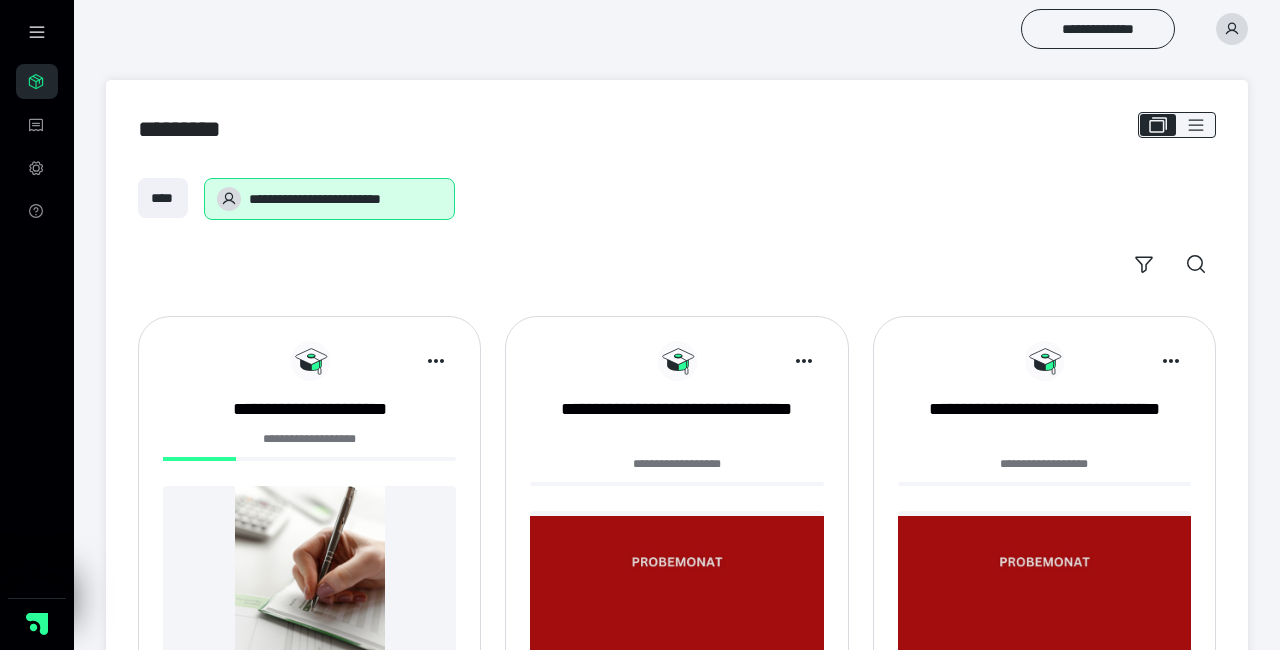 scroll, scrollTop: 0, scrollLeft: 0, axis: both 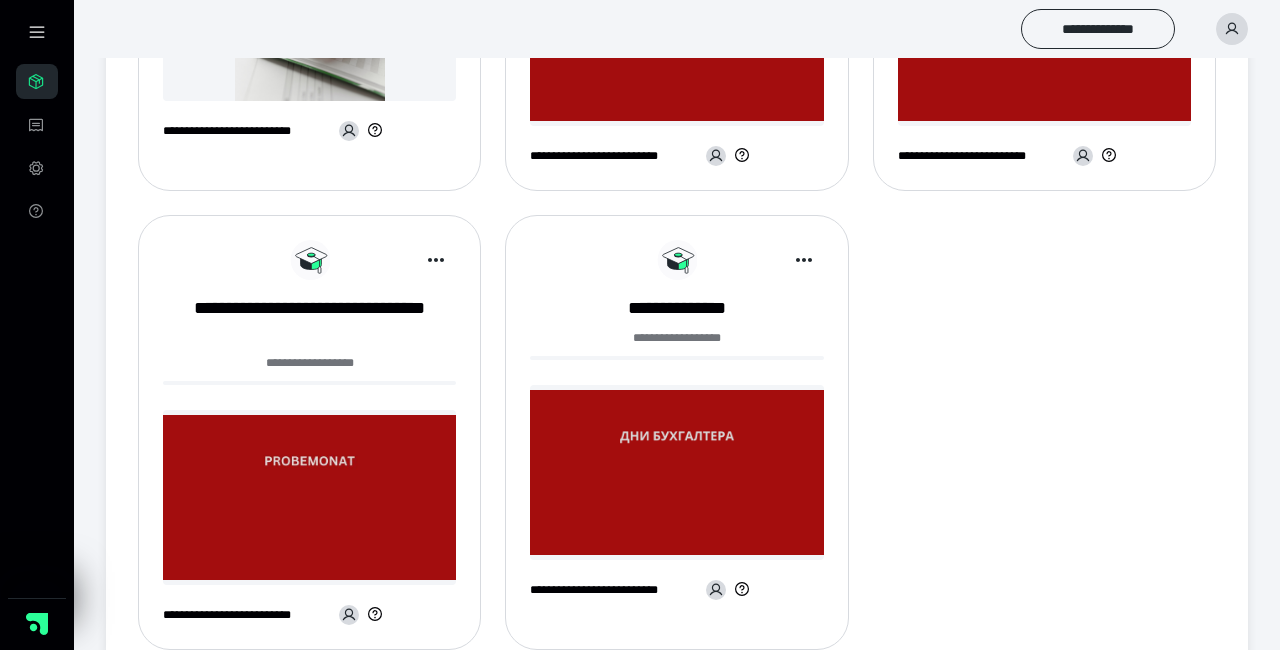 click 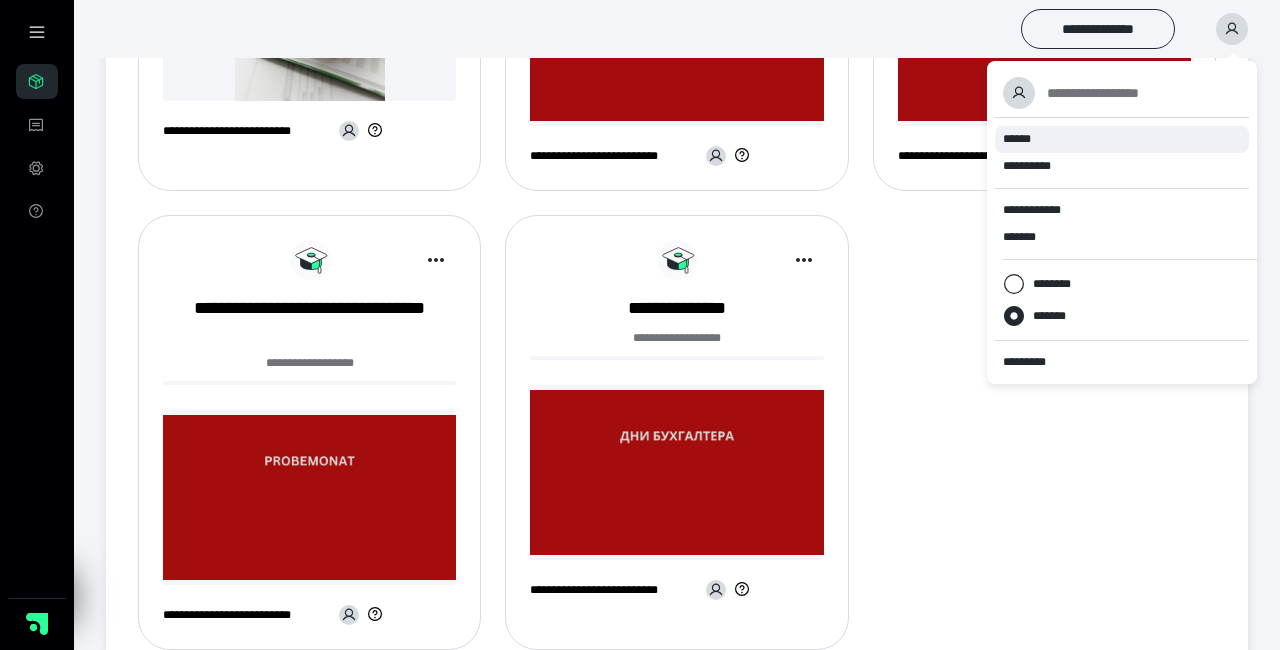 click on "******" at bounding box center (1122, 139) 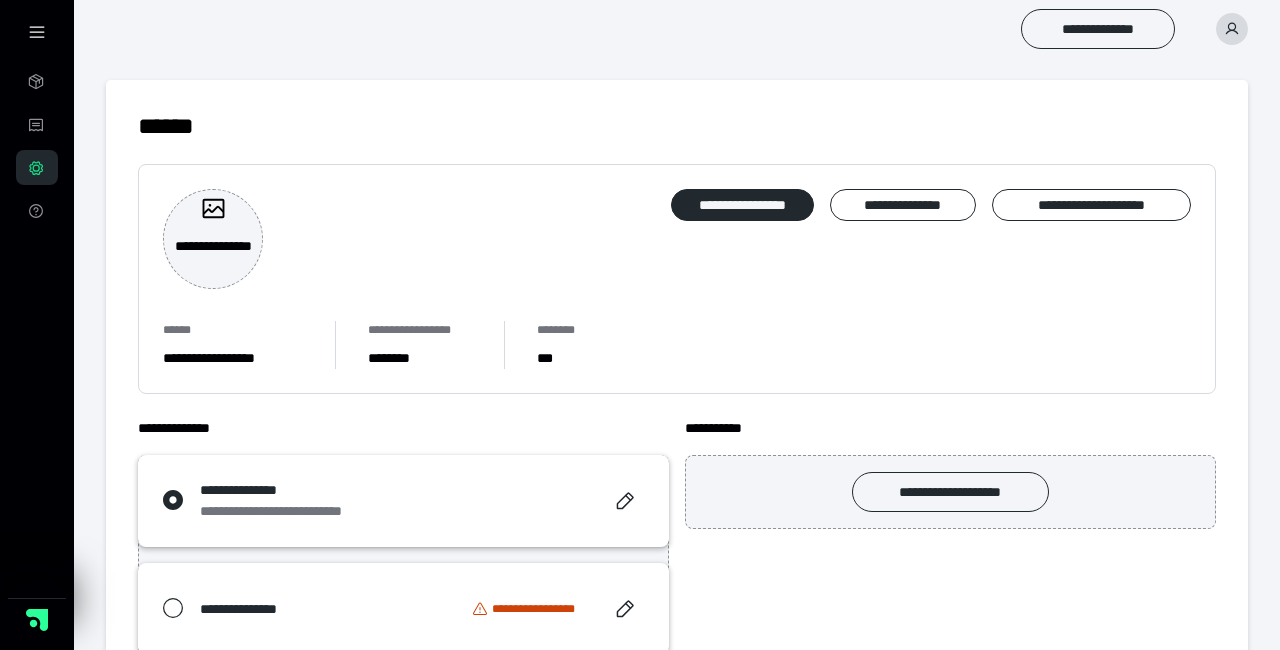 scroll, scrollTop: 0, scrollLeft: 0, axis: both 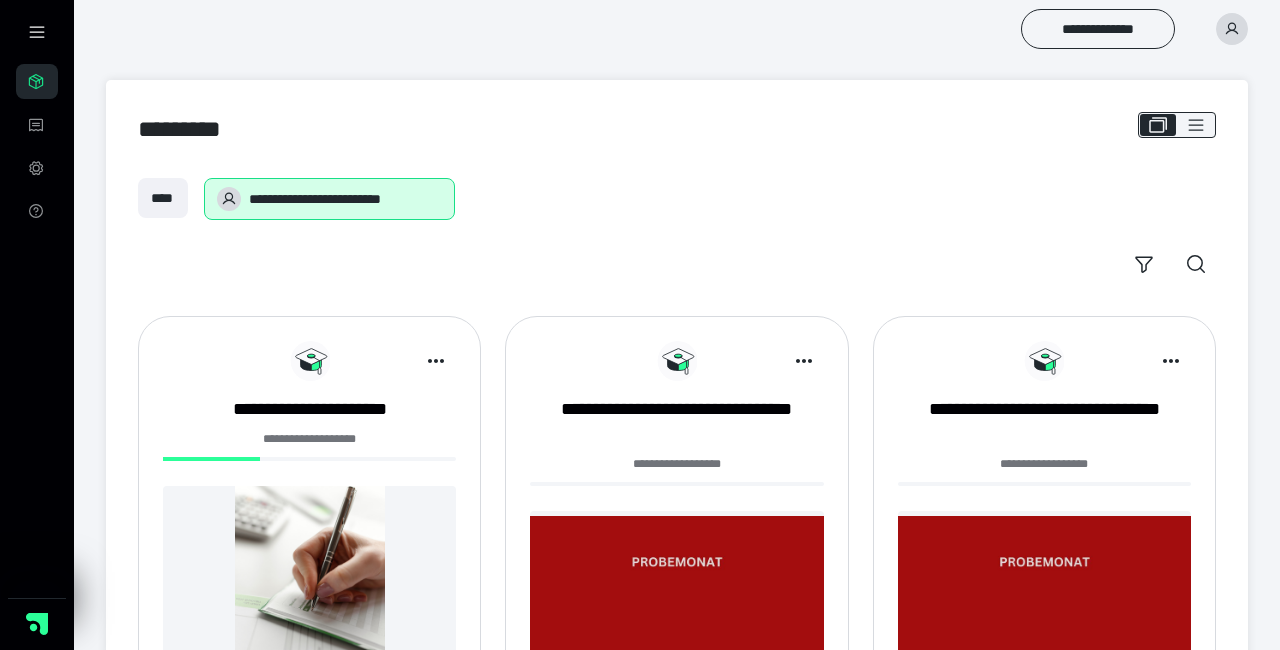 click at bounding box center [309, 573] 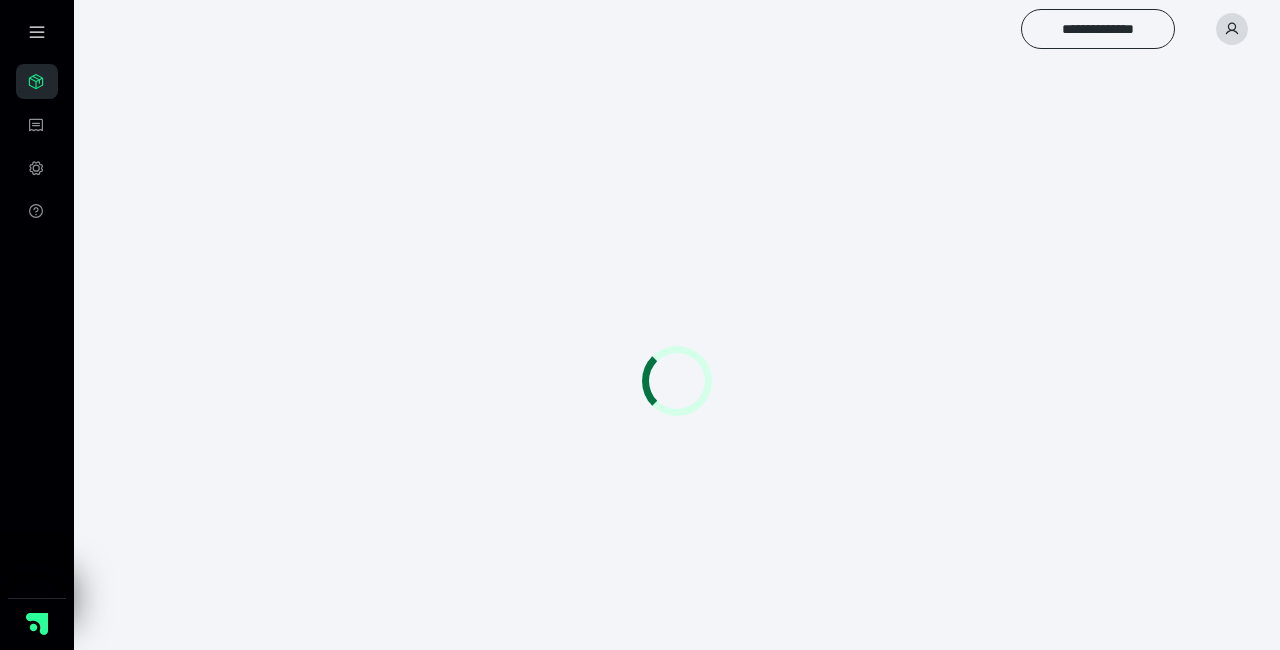 scroll, scrollTop: 0, scrollLeft: 0, axis: both 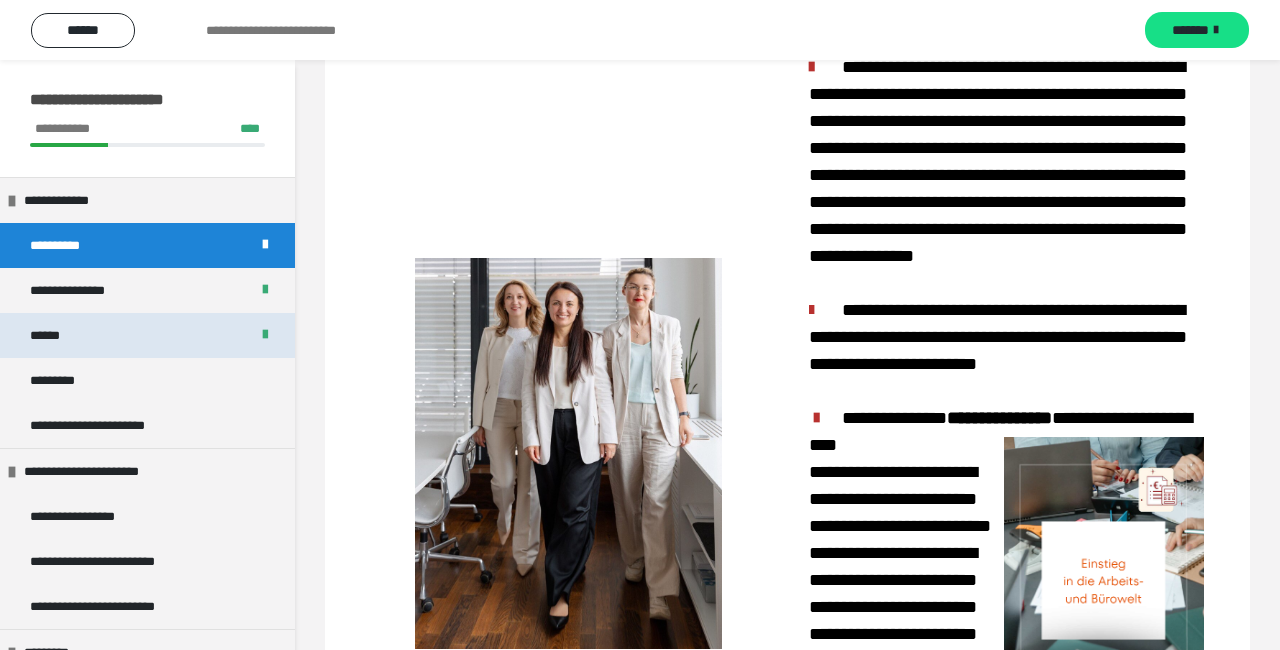 click on "******" at bounding box center [55, 335] 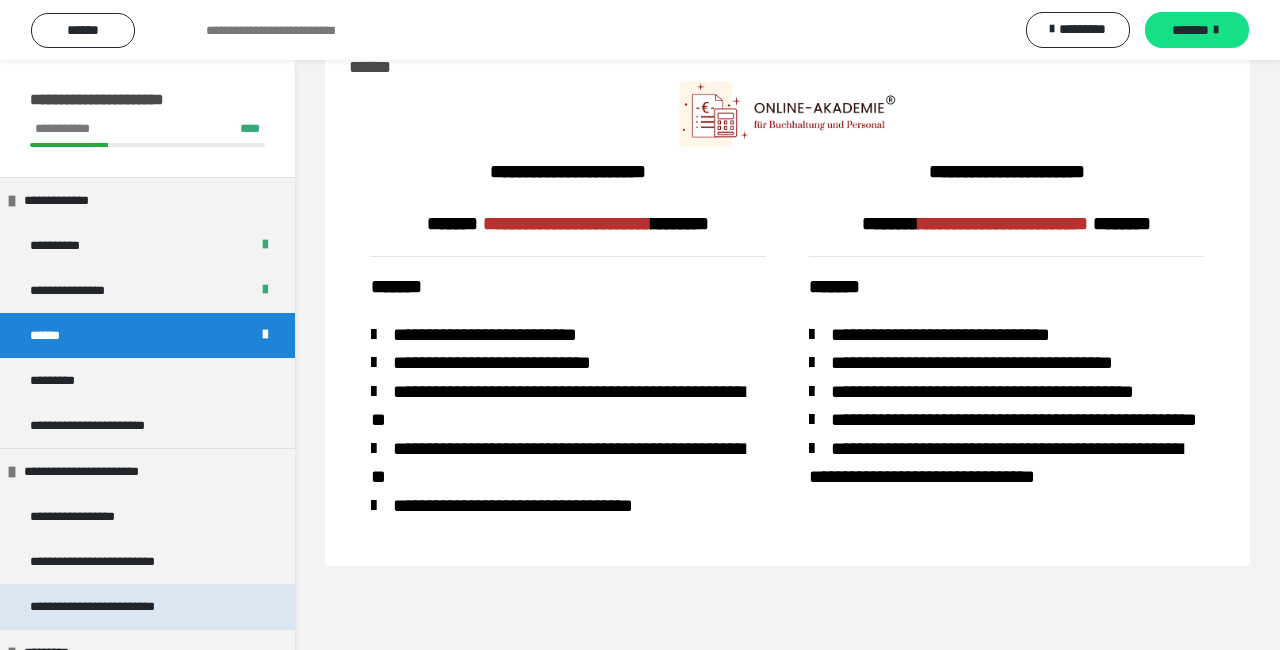 scroll, scrollTop: 60, scrollLeft: 0, axis: vertical 